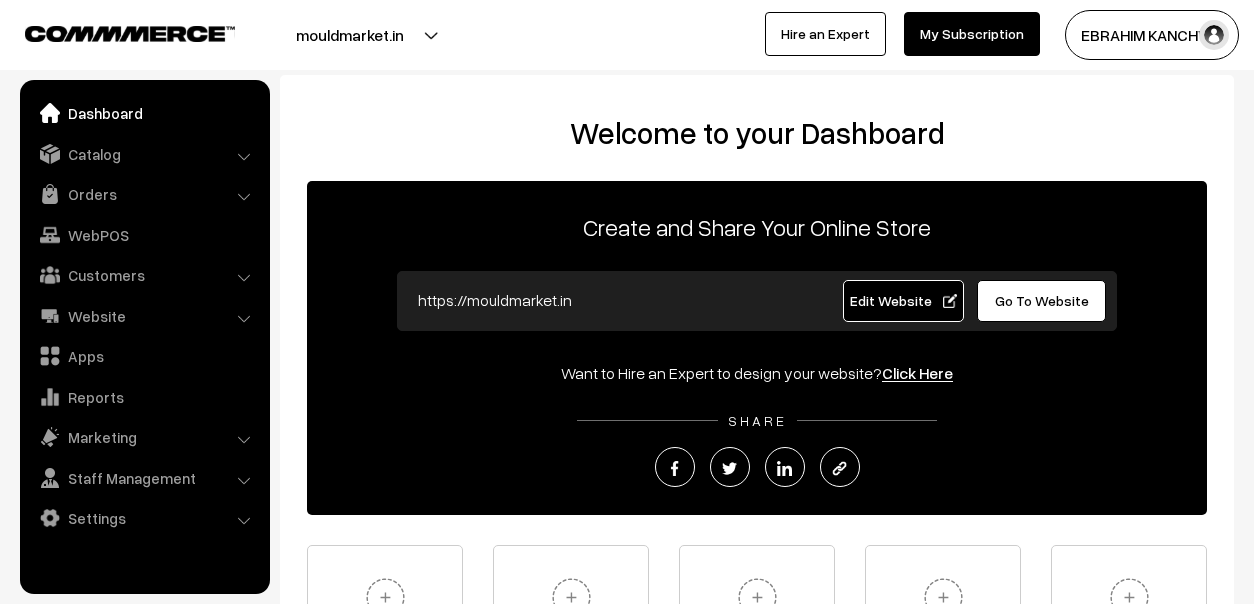 scroll, scrollTop: 0, scrollLeft: 0, axis: both 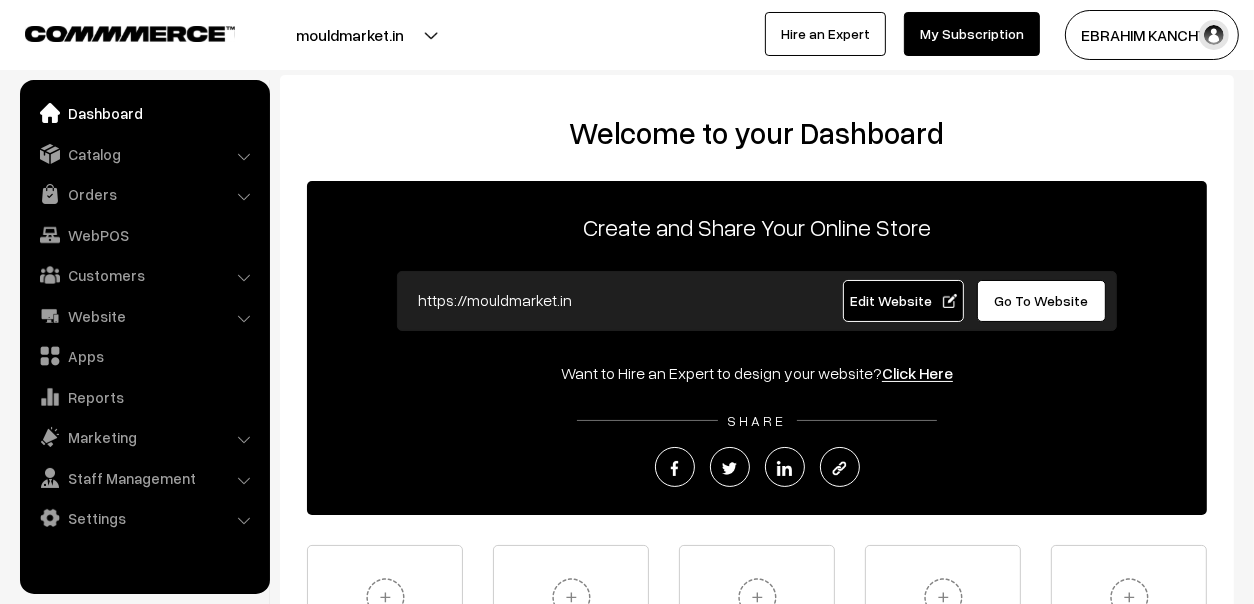 click at bounding box center (308, 35) 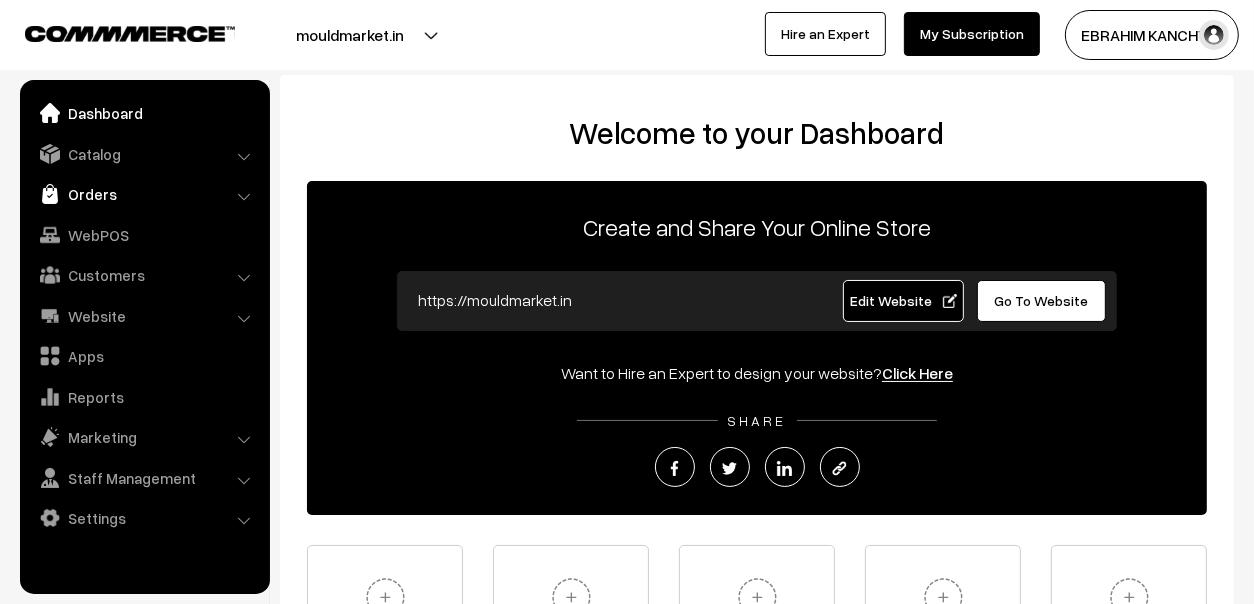 click on "Orders" at bounding box center [144, 194] 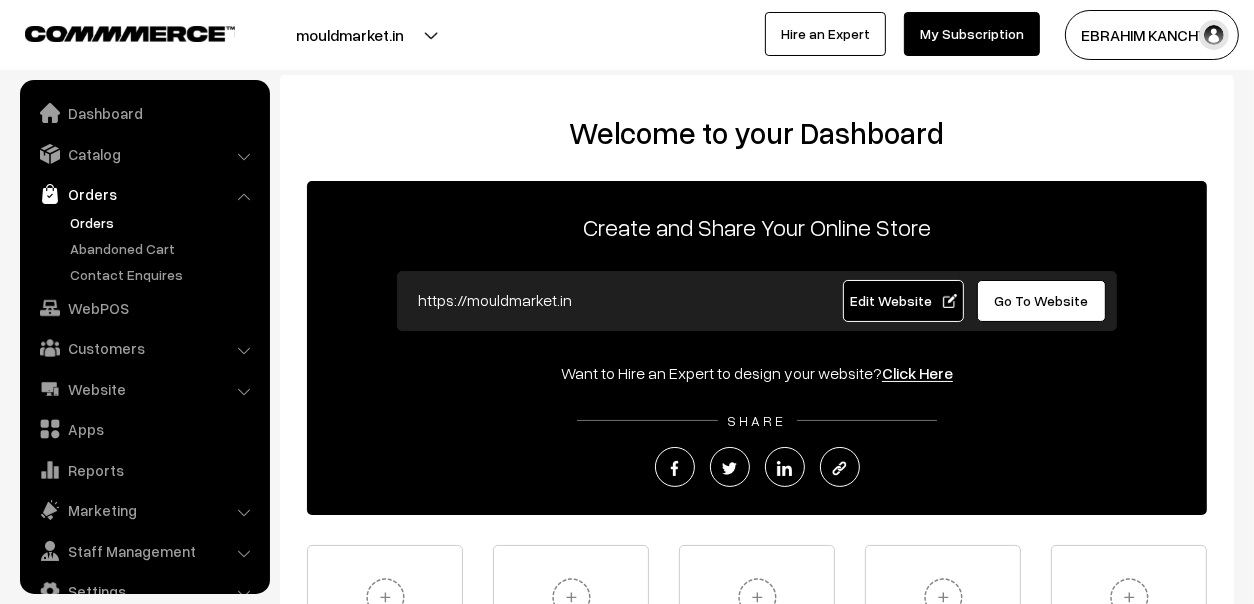 click on "Orders" at bounding box center (164, 222) 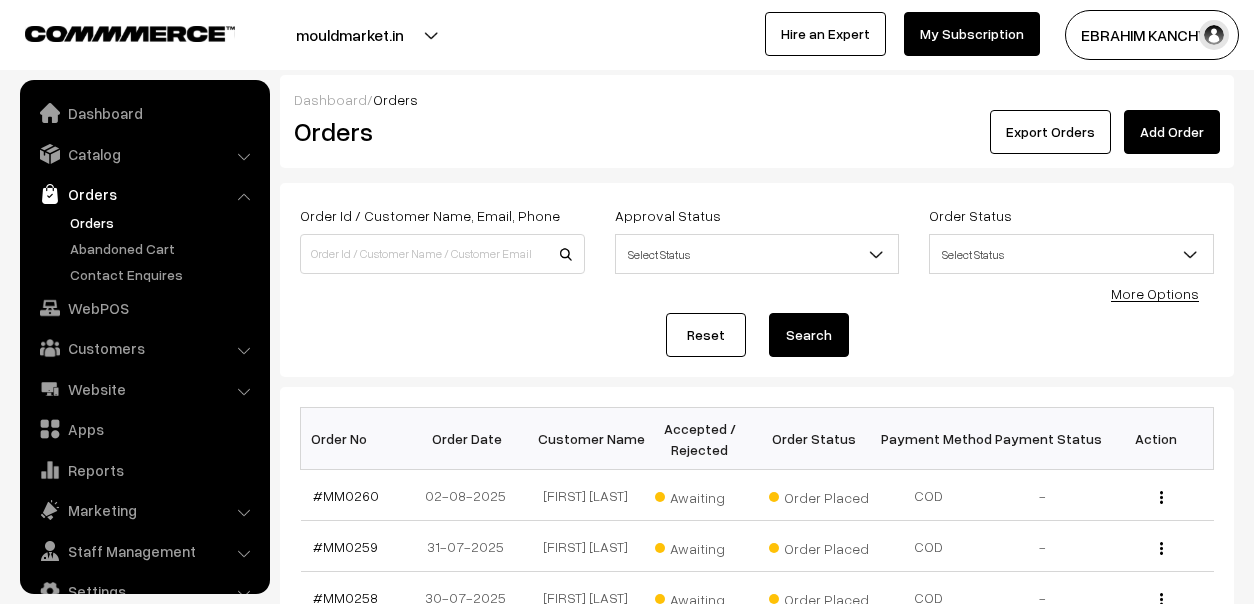 scroll, scrollTop: 0, scrollLeft: 0, axis: both 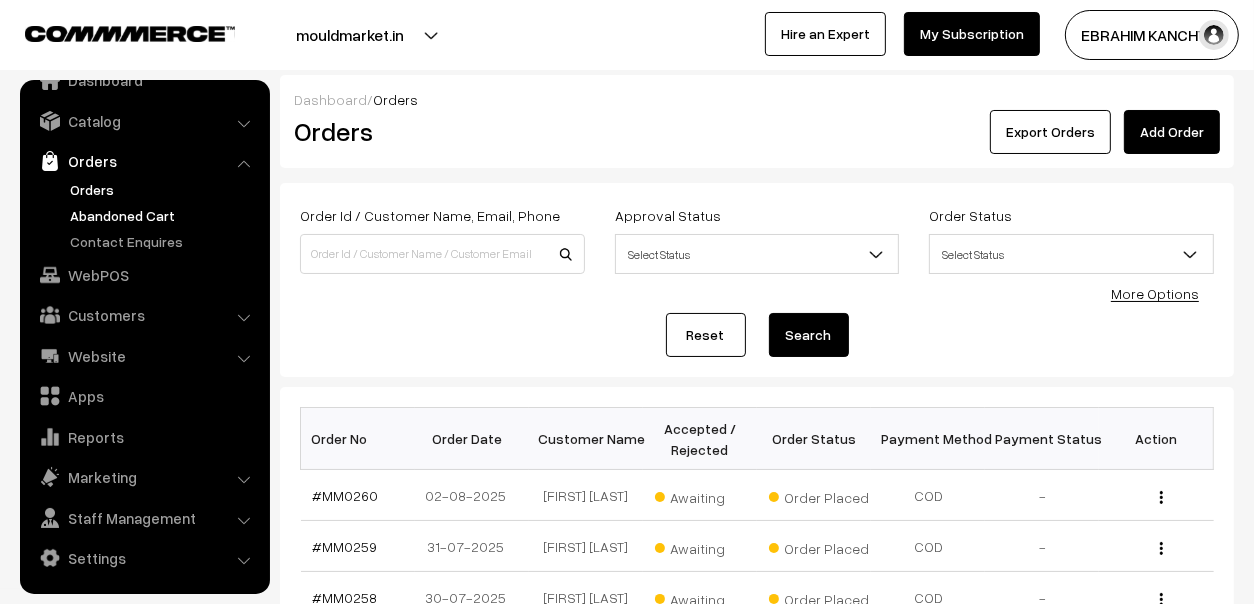 click on "Abandoned Cart" at bounding box center (164, 215) 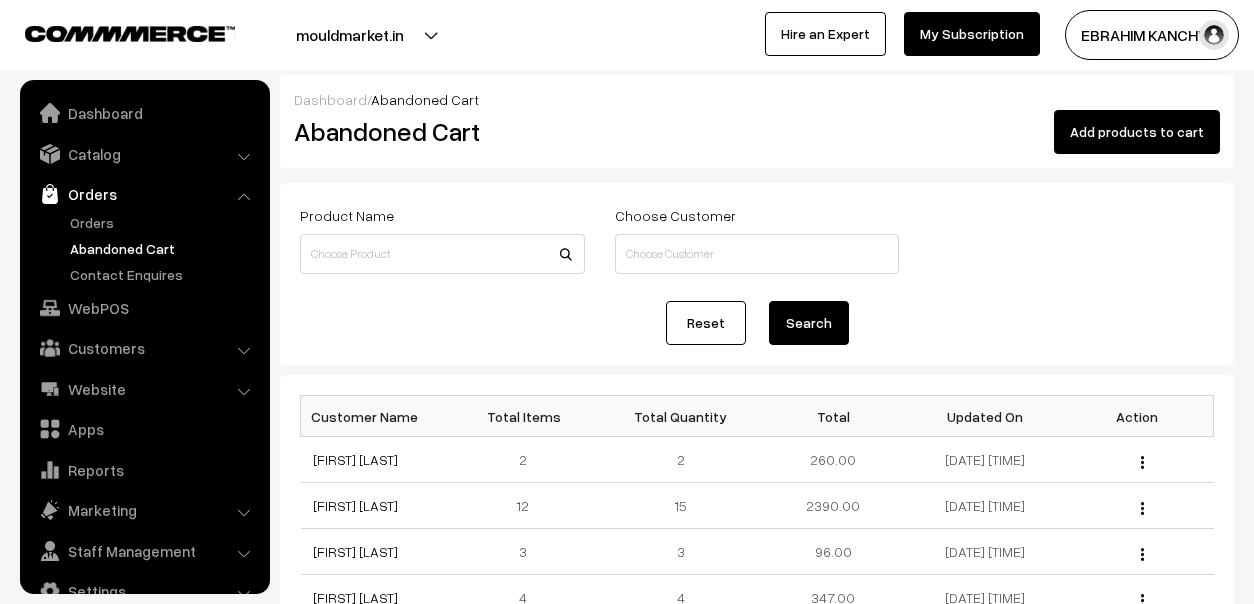 scroll, scrollTop: 0, scrollLeft: 0, axis: both 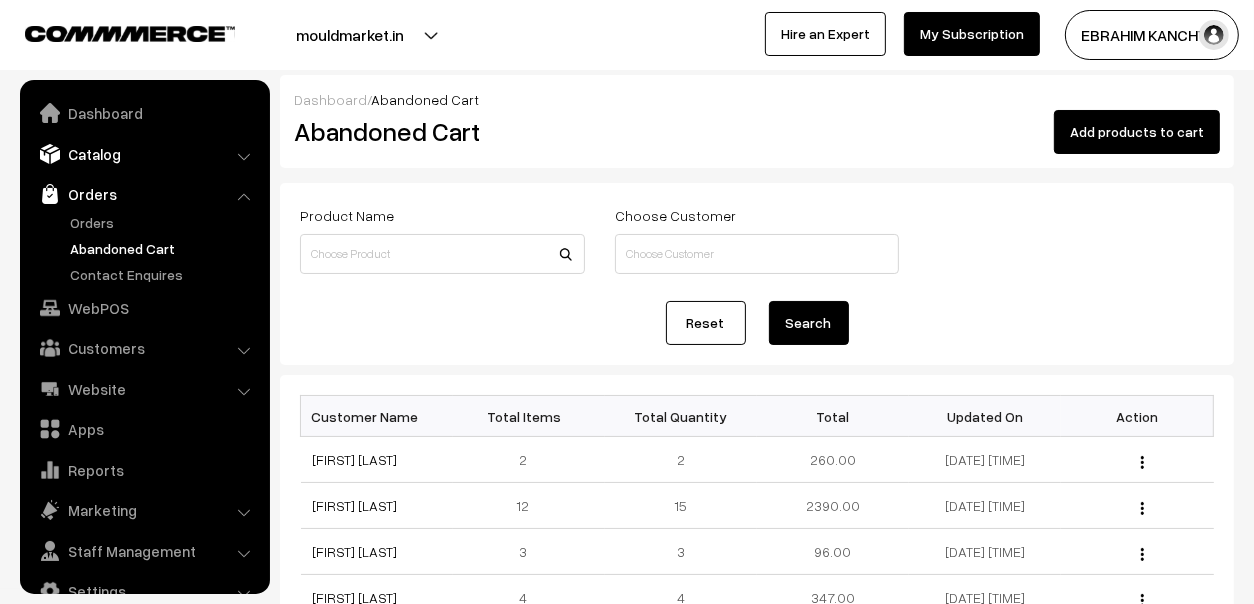click on "Catalog" at bounding box center (144, 154) 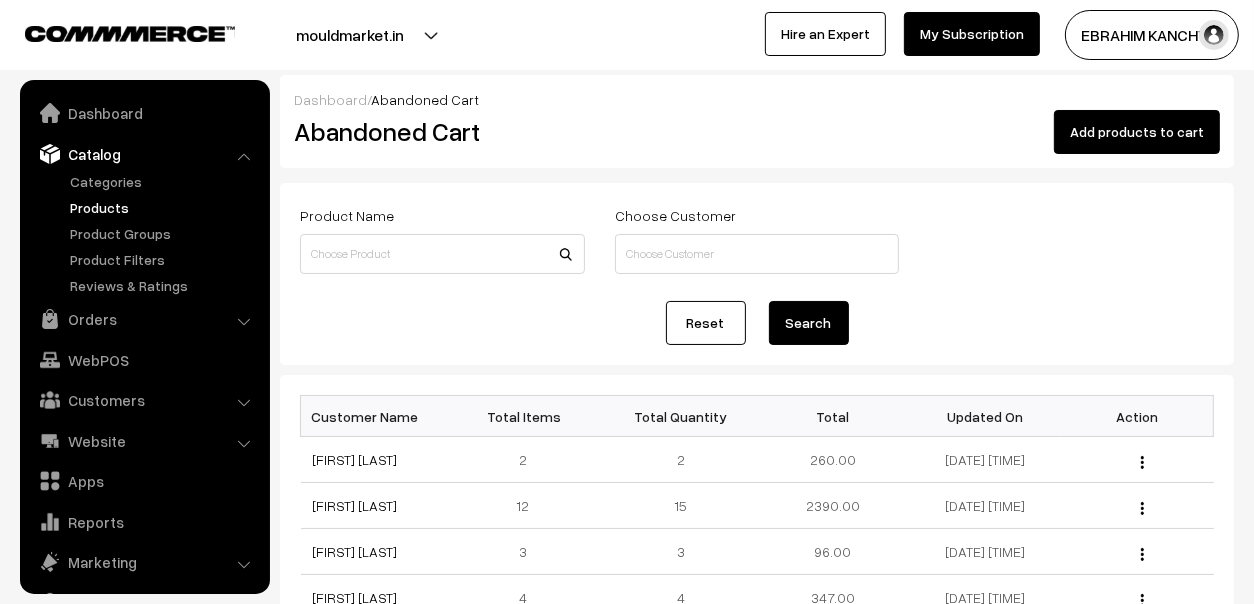 click on "Products" at bounding box center [164, 207] 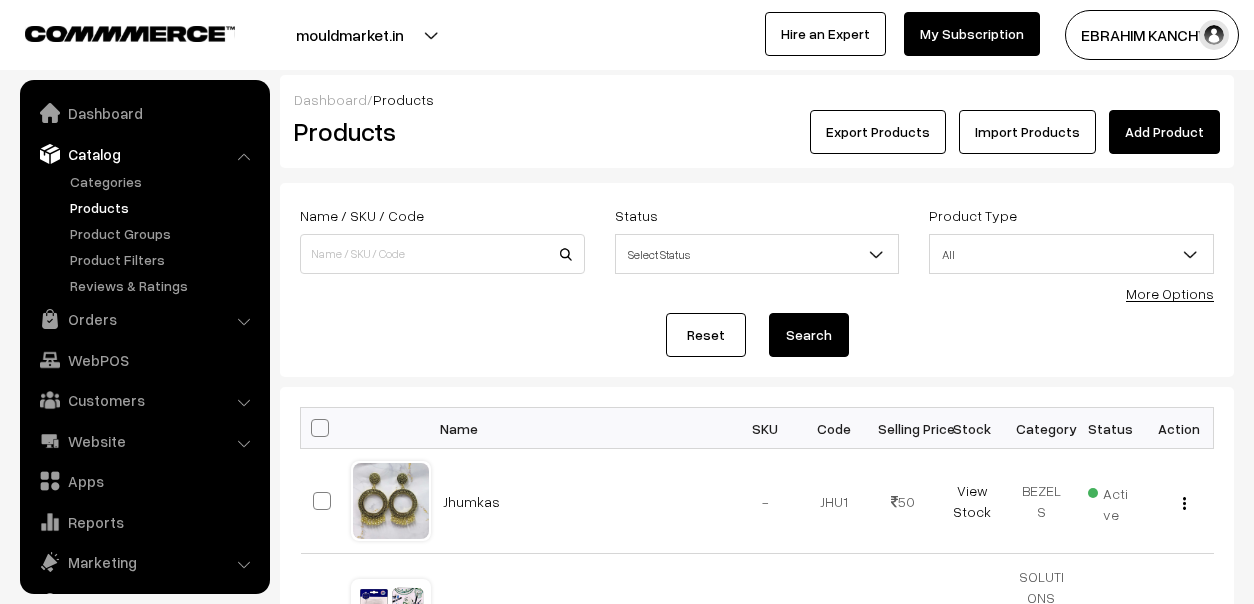 scroll, scrollTop: 0, scrollLeft: 0, axis: both 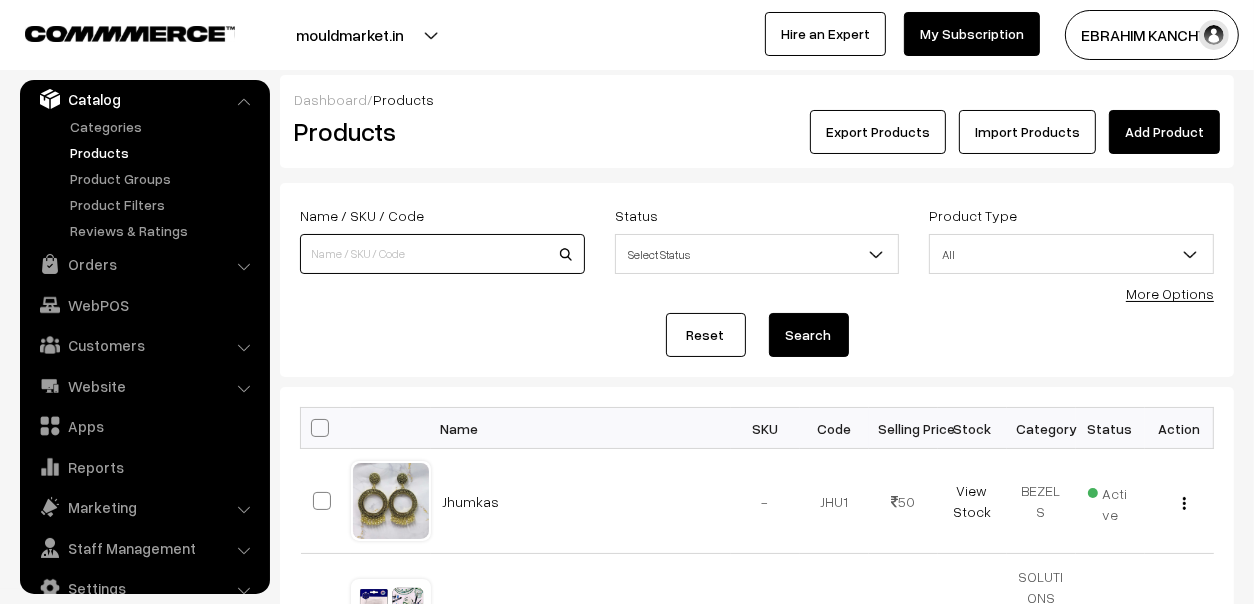 click at bounding box center (442, 254) 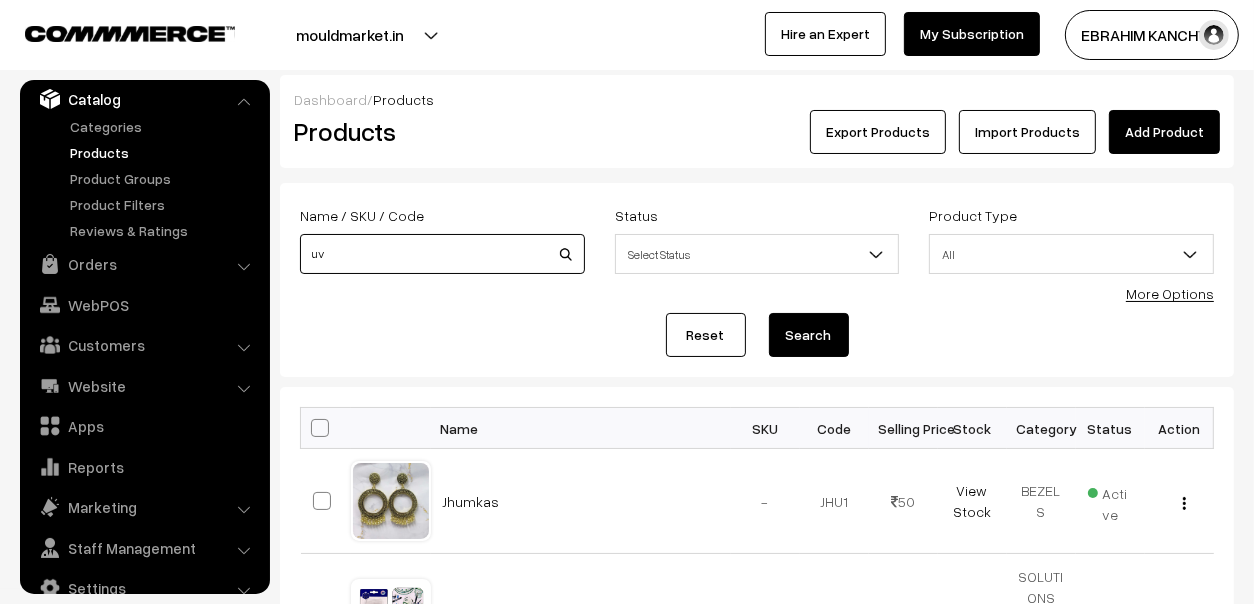 type on "uv" 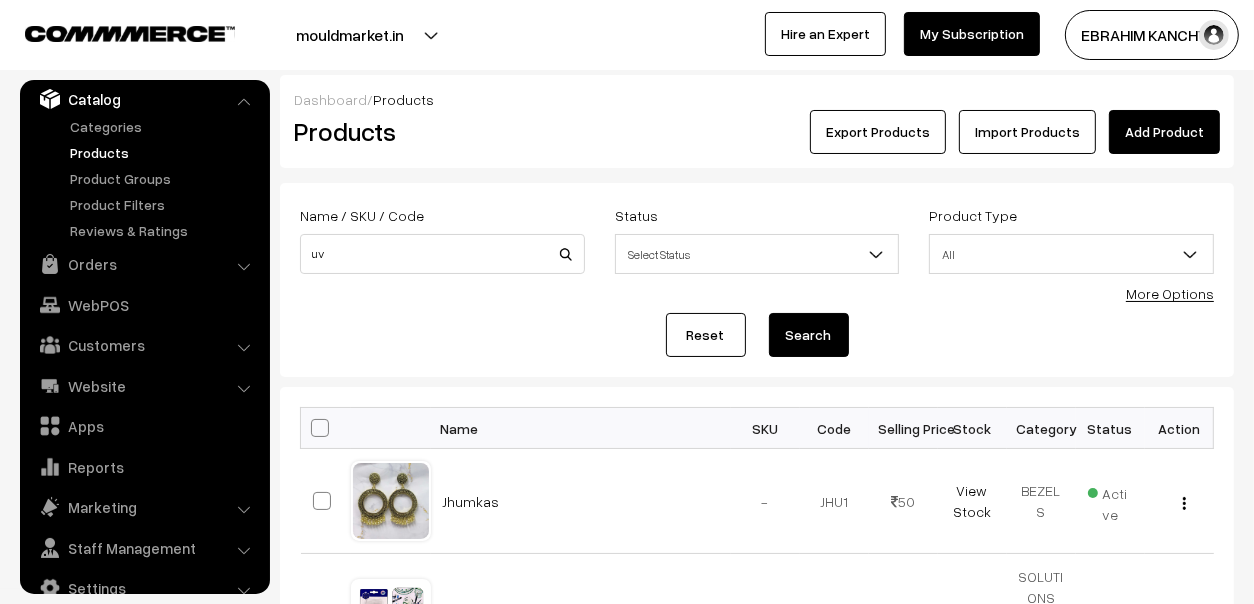 click on "Search" at bounding box center (809, 335) 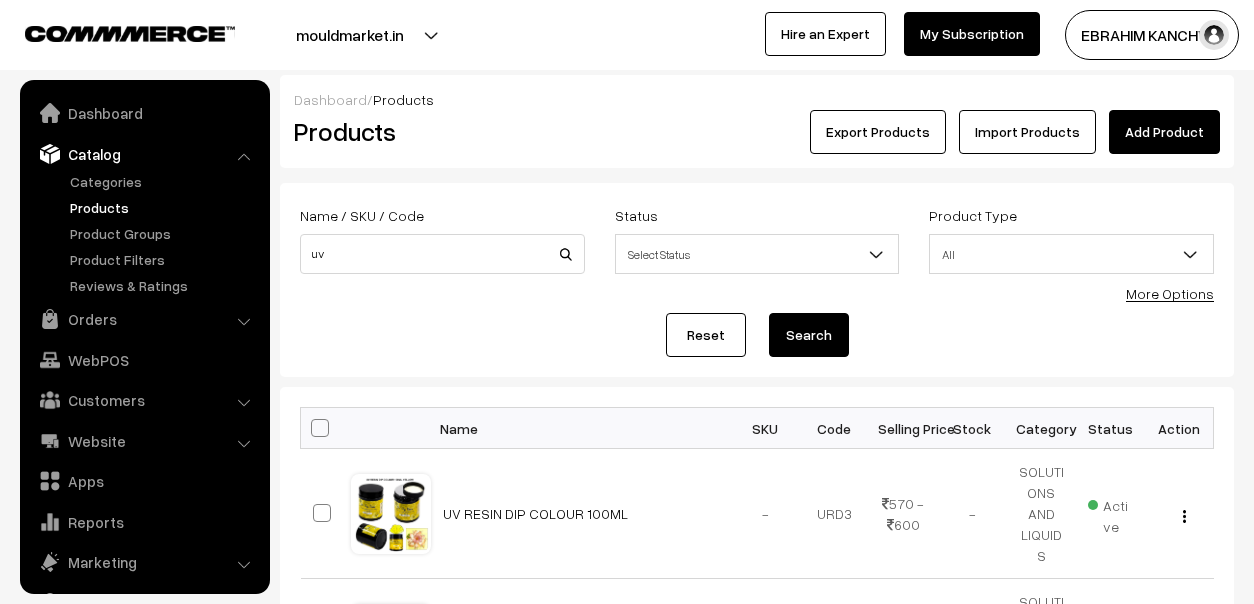 scroll, scrollTop: 0, scrollLeft: 0, axis: both 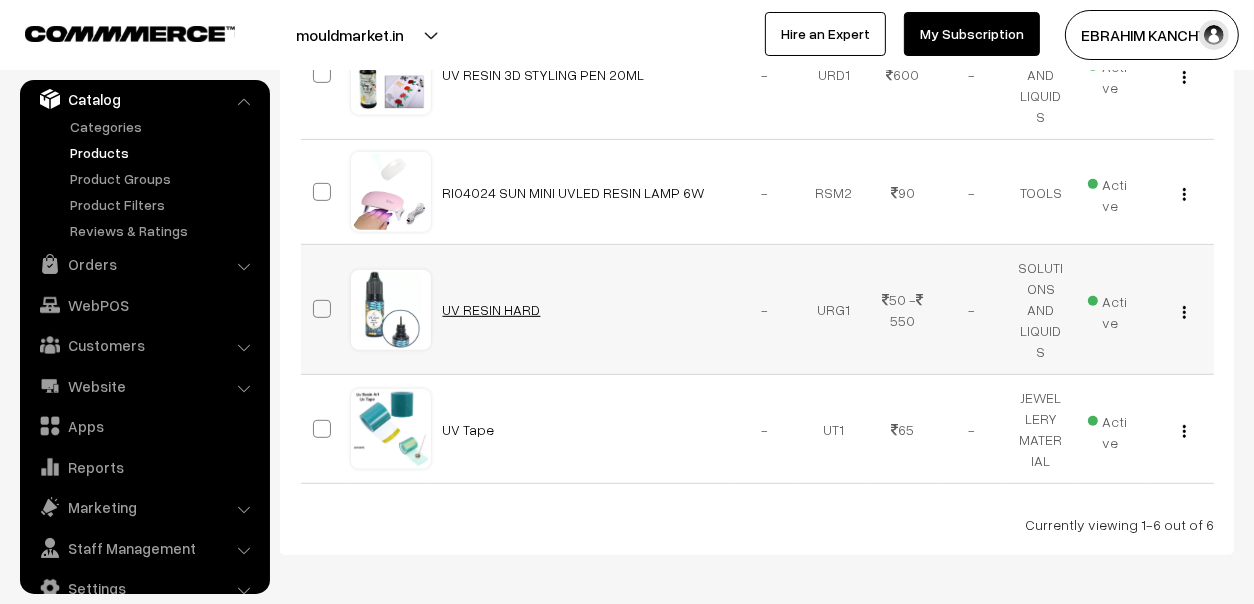 click on "UV RESIN HARD" at bounding box center [492, 309] 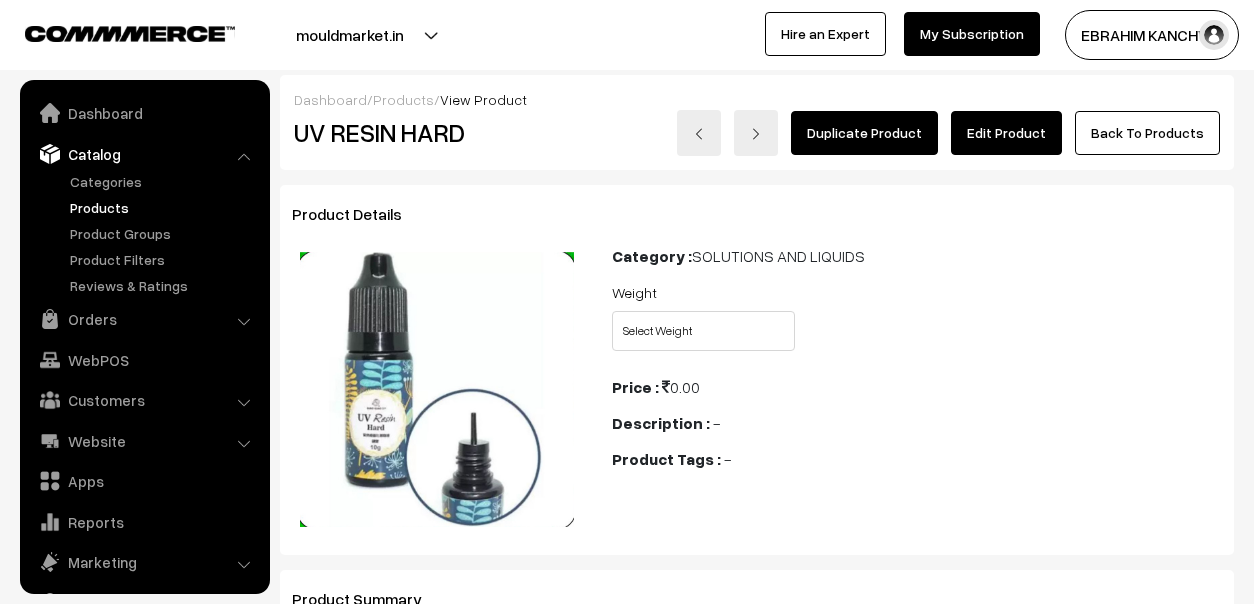 scroll, scrollTop: 0, scrollLeft: 0, axis: both 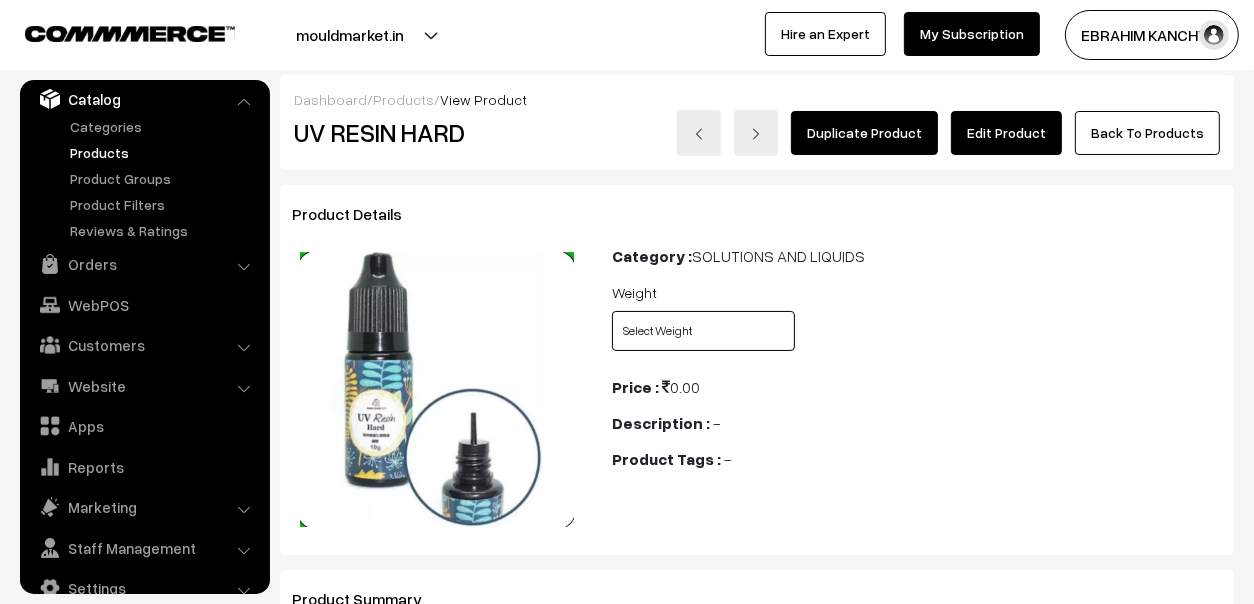 click on "Select Weight
200gm (50gmx4)
100gm (50gmx2)
60gm (10gm+50gm)
10gm
25gm
50Gm" at bounding box center (703, 331) 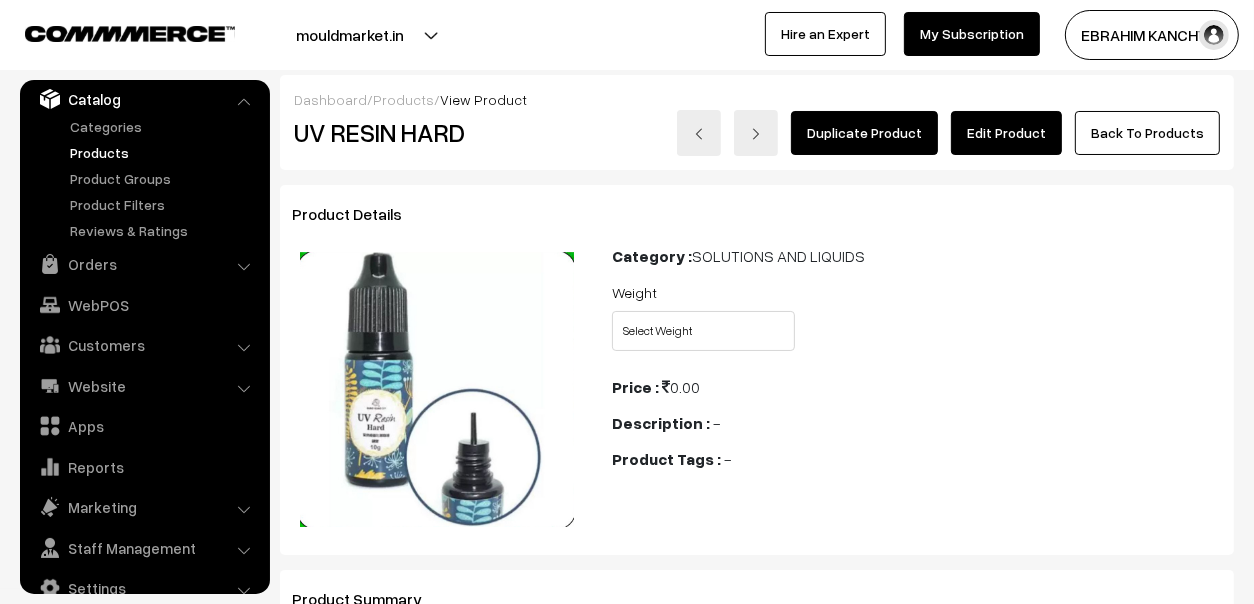click on "Edit Product" at bounding box center (1006, 133) 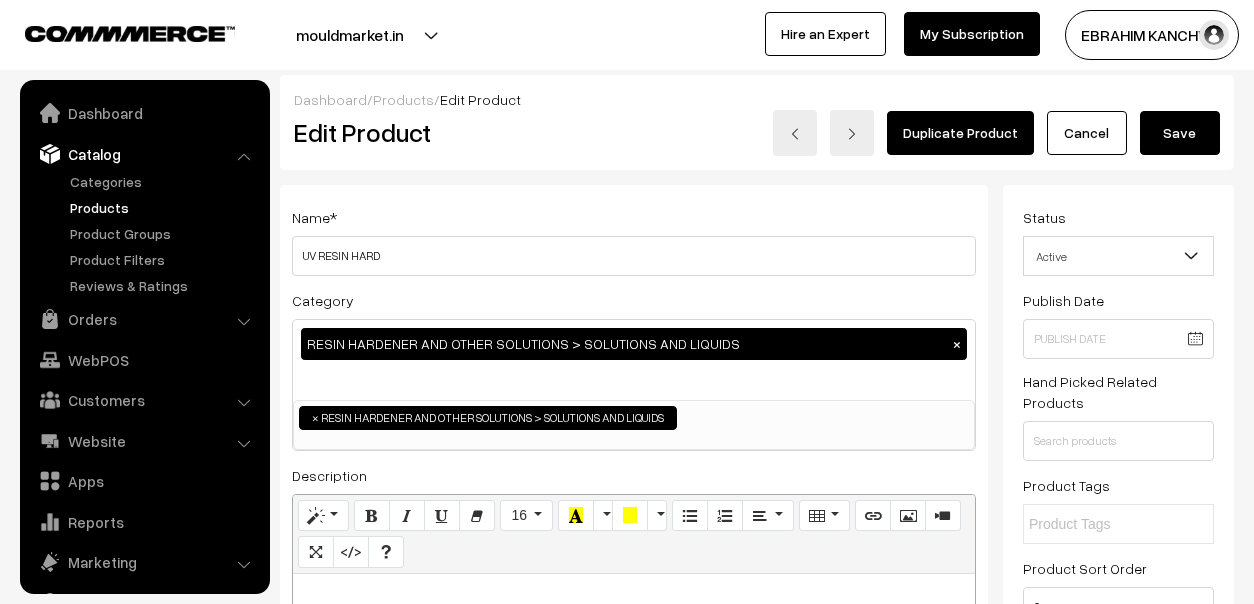 scroll, scrollTop: 899, scrollLeft: 0, axis: vertical 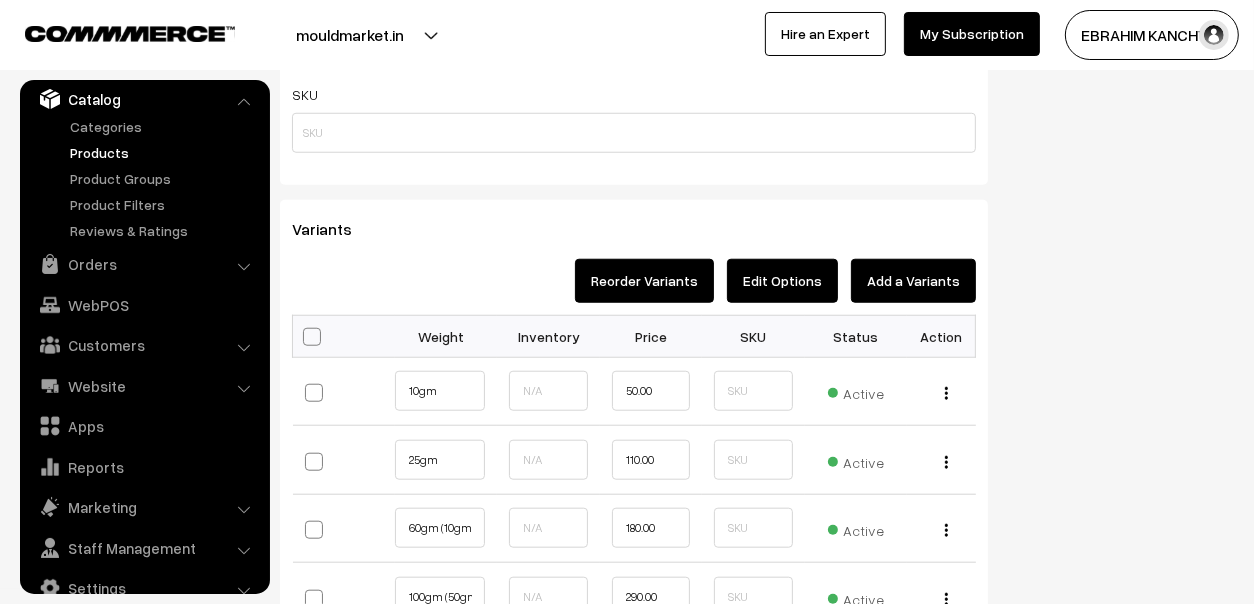 click on "Add a Variants" at bounding box center (913, 281) 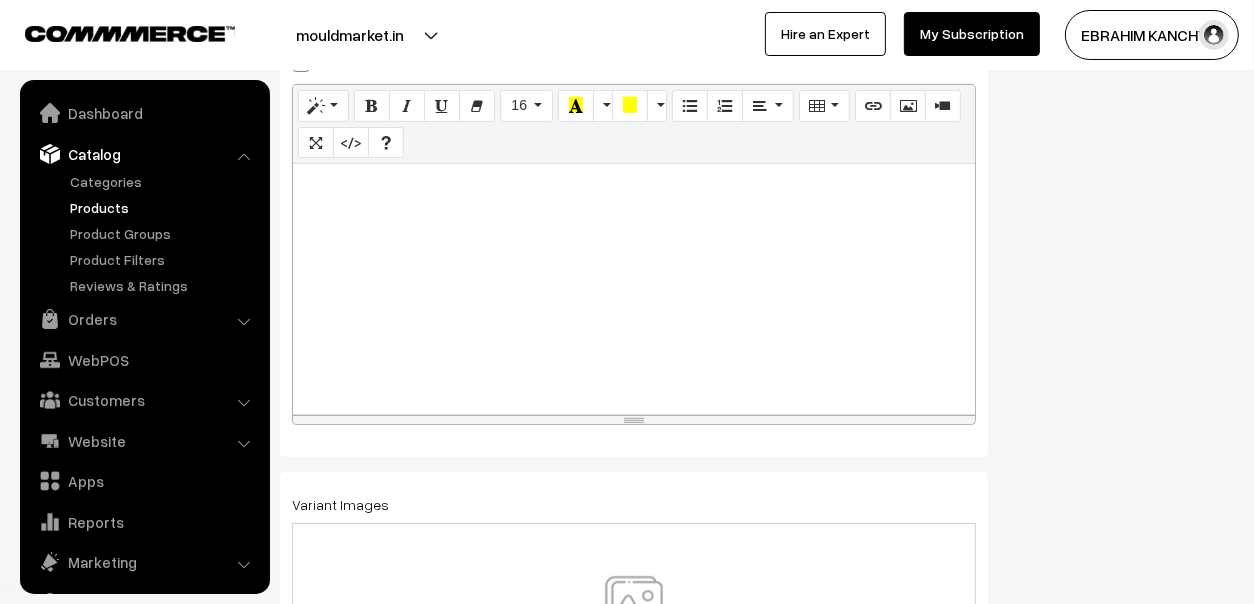 scroll, scrollTop: 399, scrollLeft: 0, axis: vertical 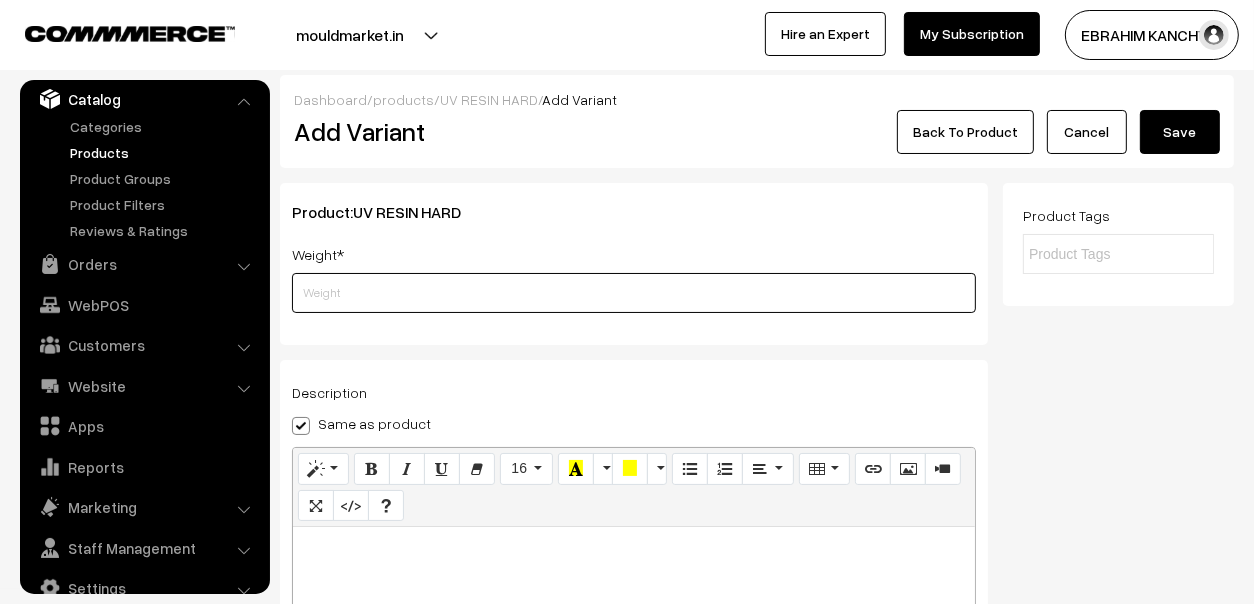 click at bounding box center [634, 293] 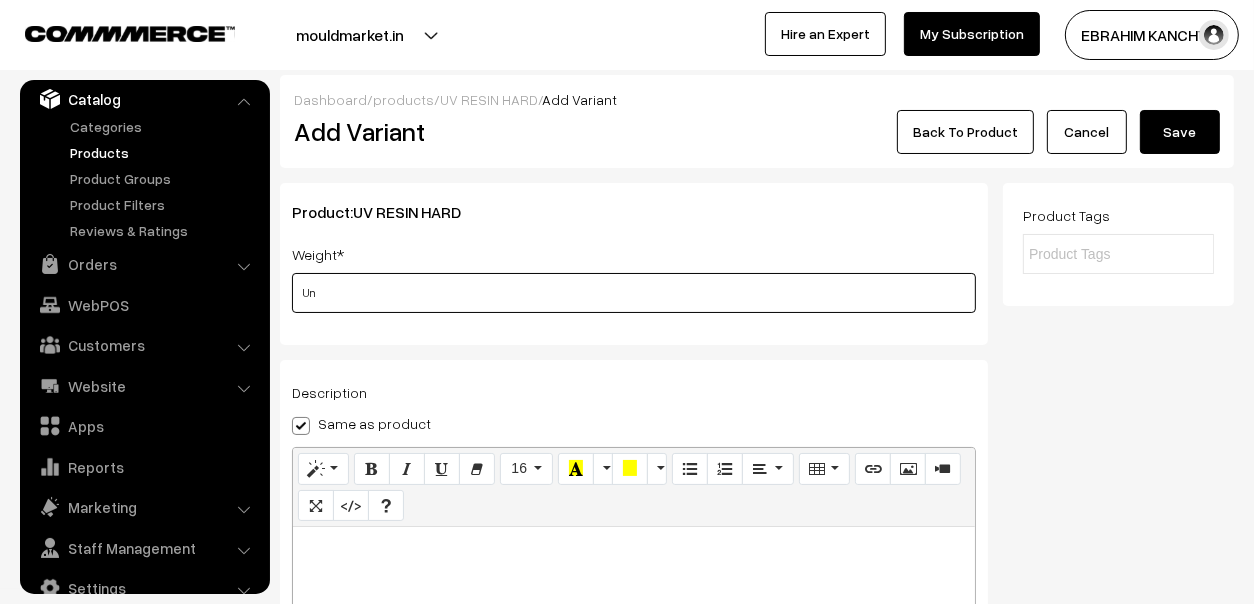 type on "U" 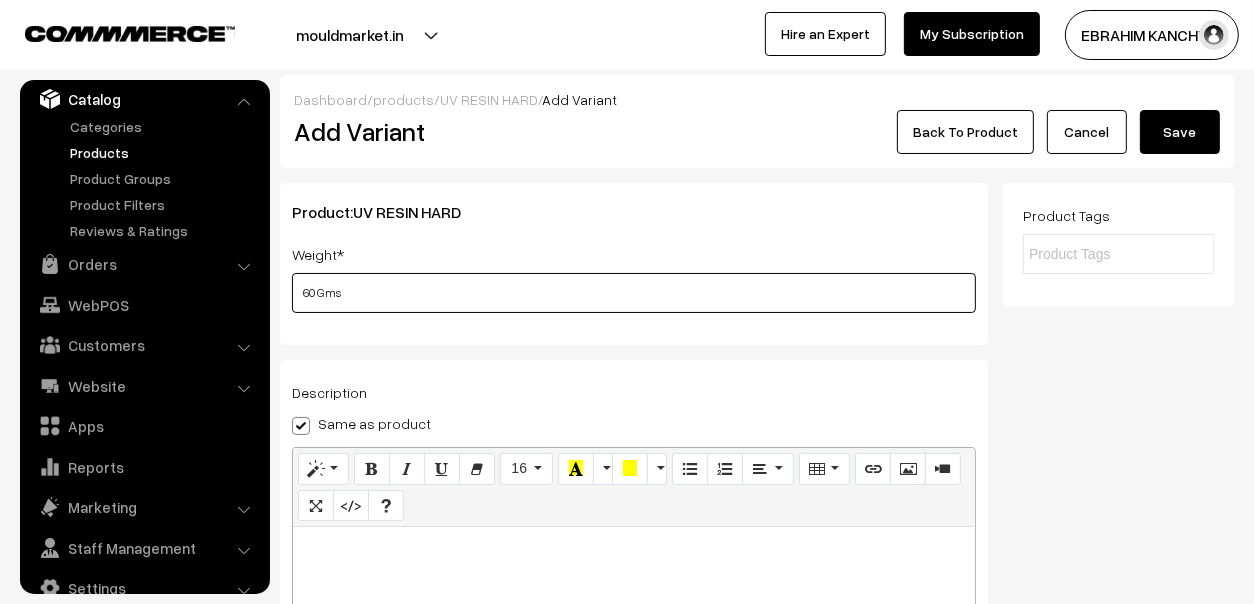 type on "60 Gms" 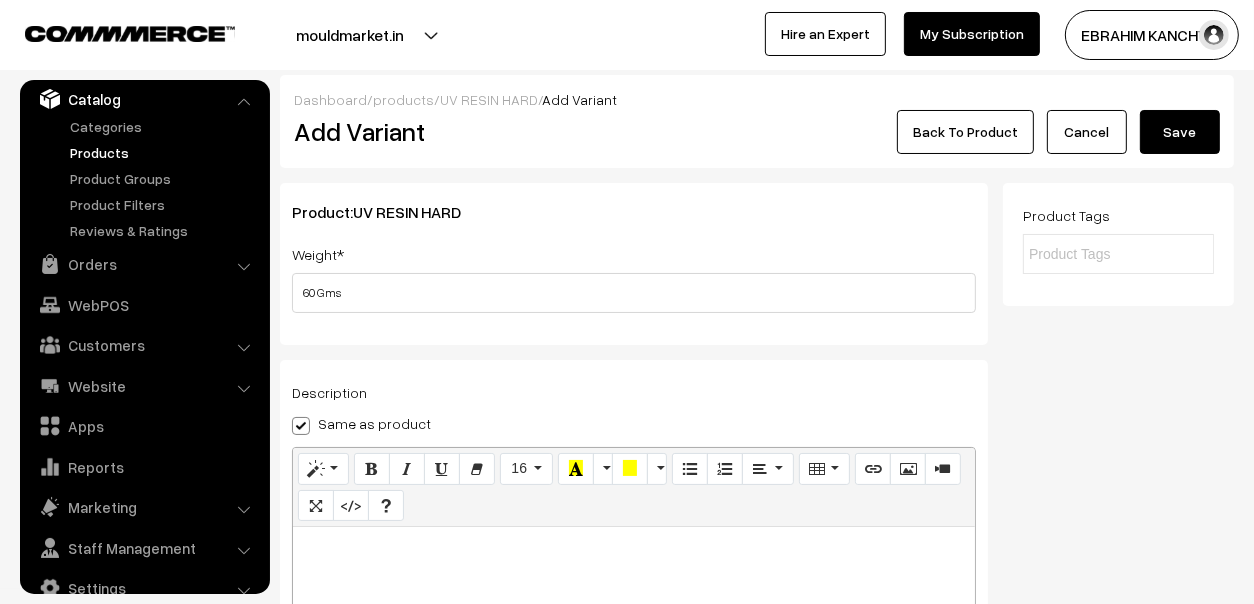 click on "Product:  UV RESIN HARD
Weight  *
60 Gms
Category
SILICONE MOULD---OUTDO---1---OUTDO---1
PIGMENTS---OUTDO---1---OUTDO---1
ALCOHOL INK---OUTDO---1---OUTDO---1" at bounding box center (634, 264) 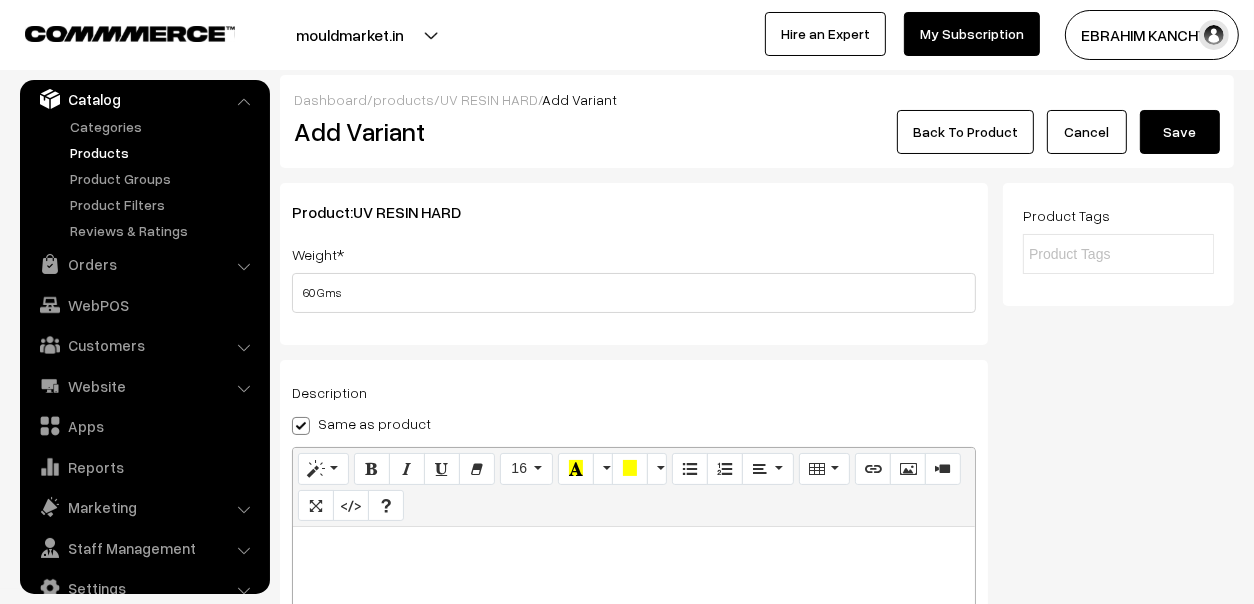 click on "Save" at bounding box center [1180, 132] 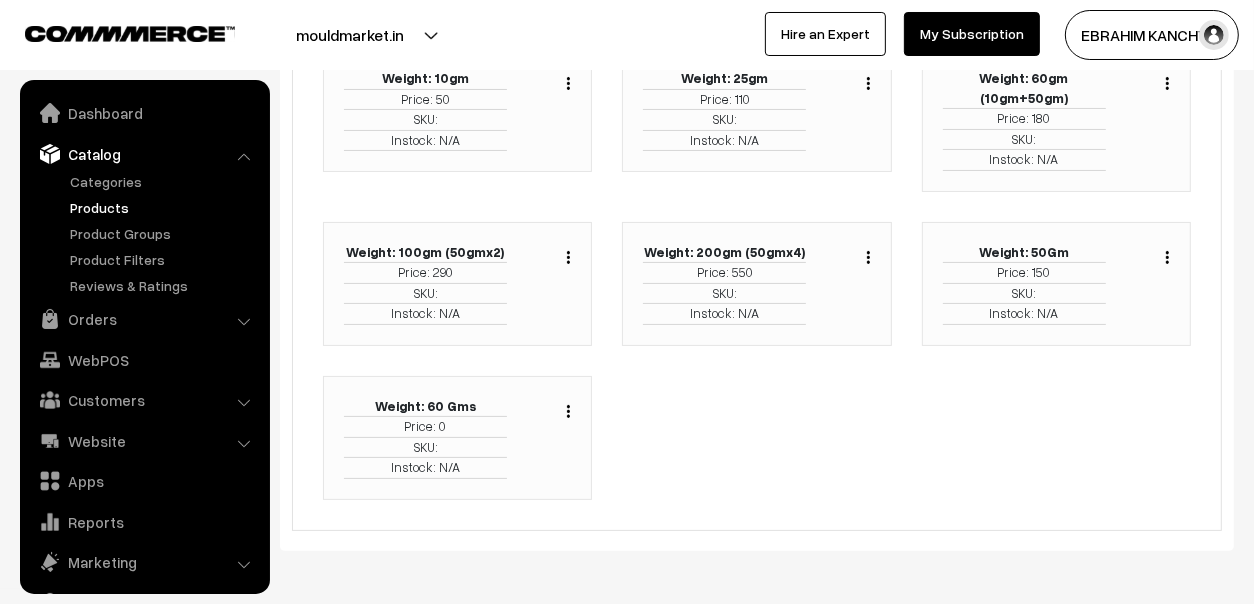 scroll, scrollTop: 289, scrollLeft: 0, axis: vertical 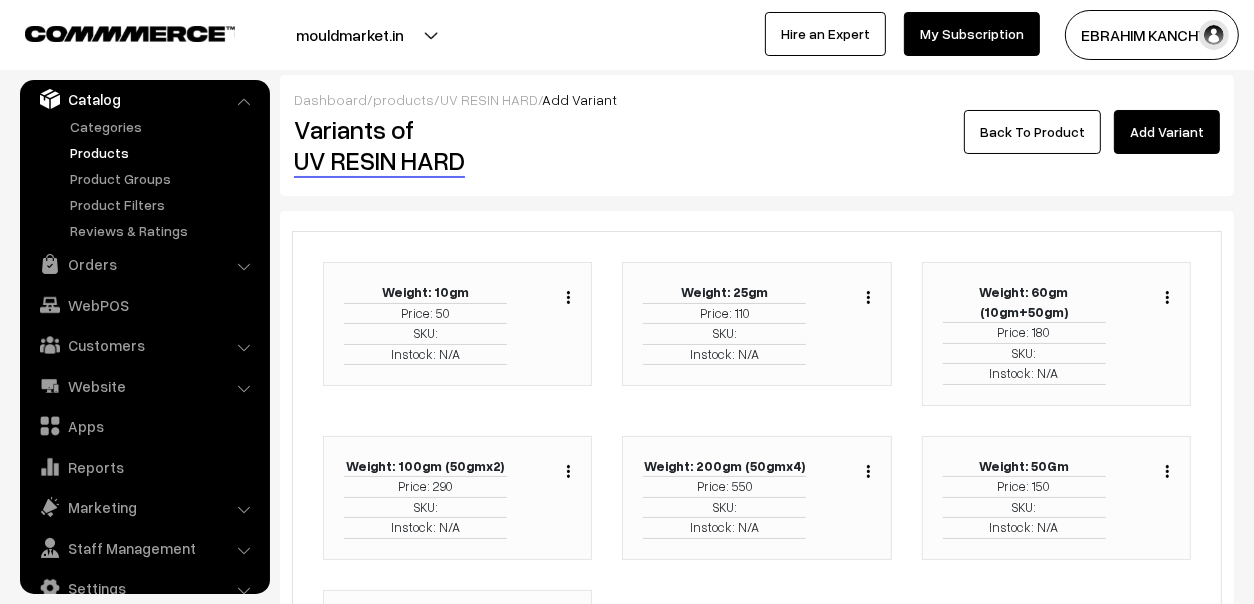 click on "Back To Product" at bounding box center [1032, 132] 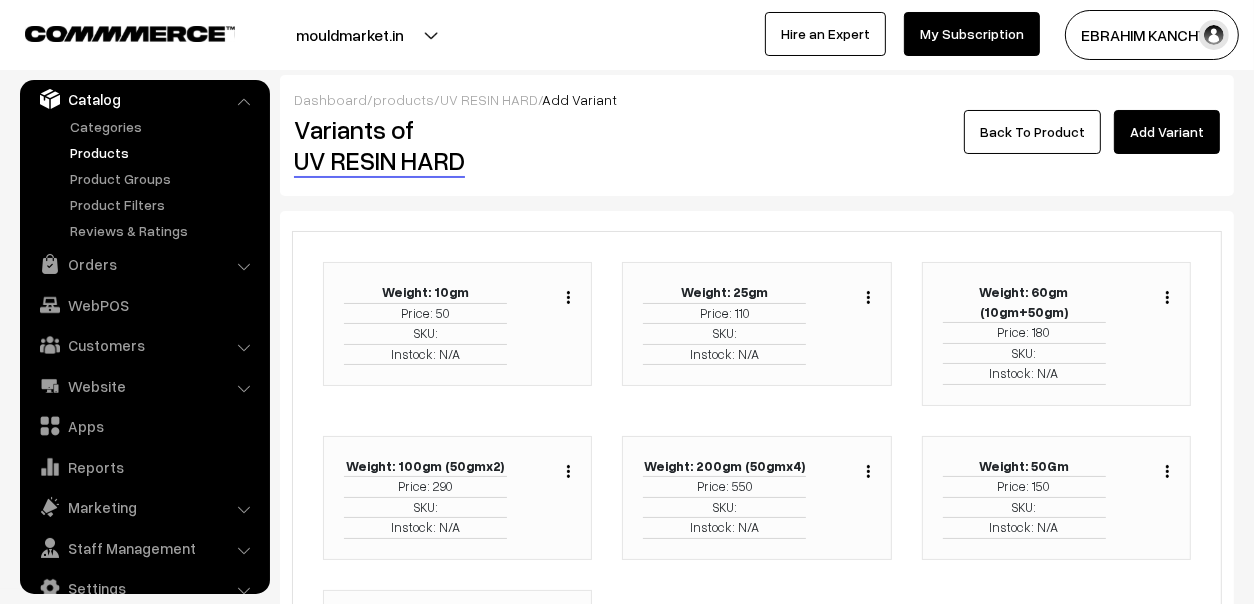 scroll, scrollTop: 289, scrollLeft: 0, axis: vertical 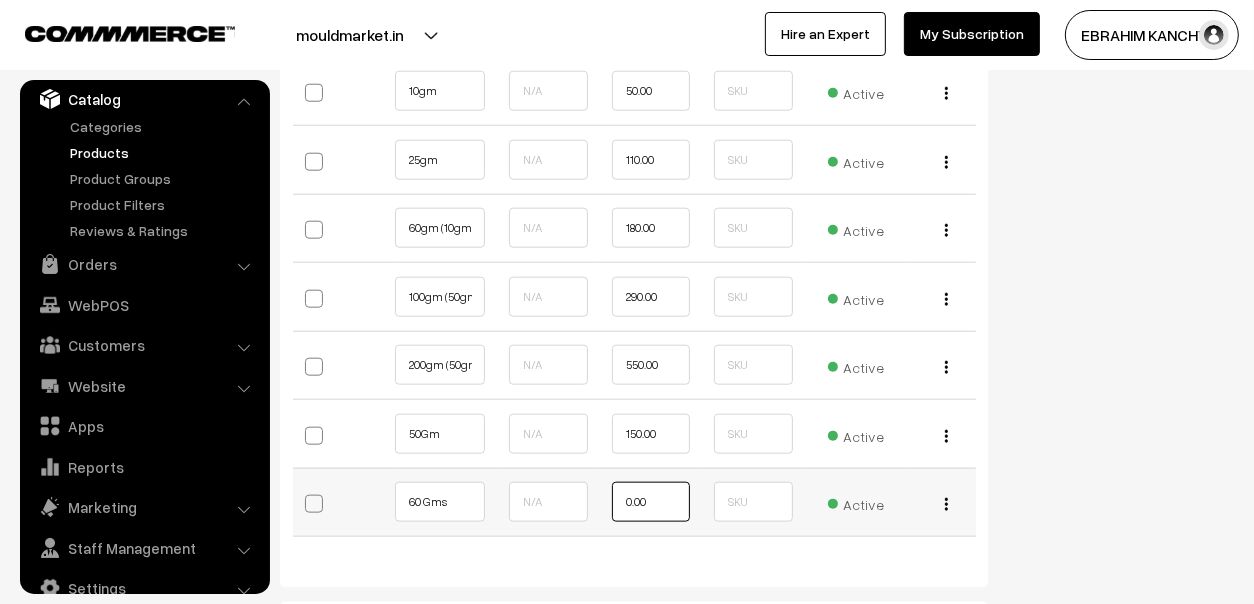 drag, startPoint x: 670, startPoint y: 504, endPoint x: 559, endPoint y: 500, distance: 111.07205 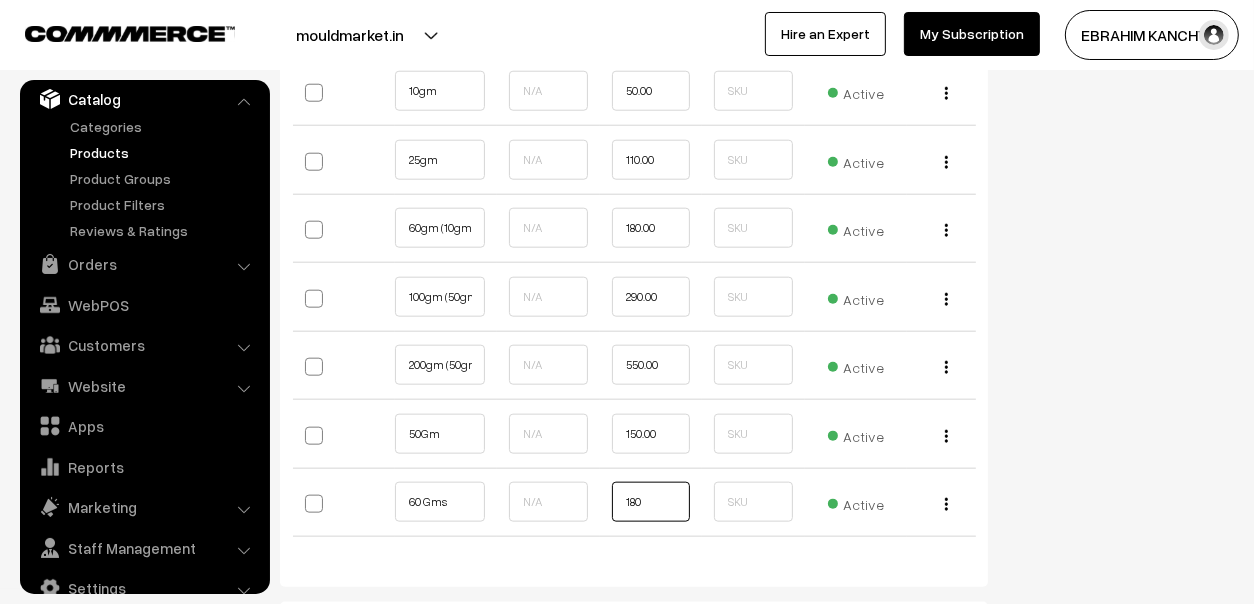 type on "180" 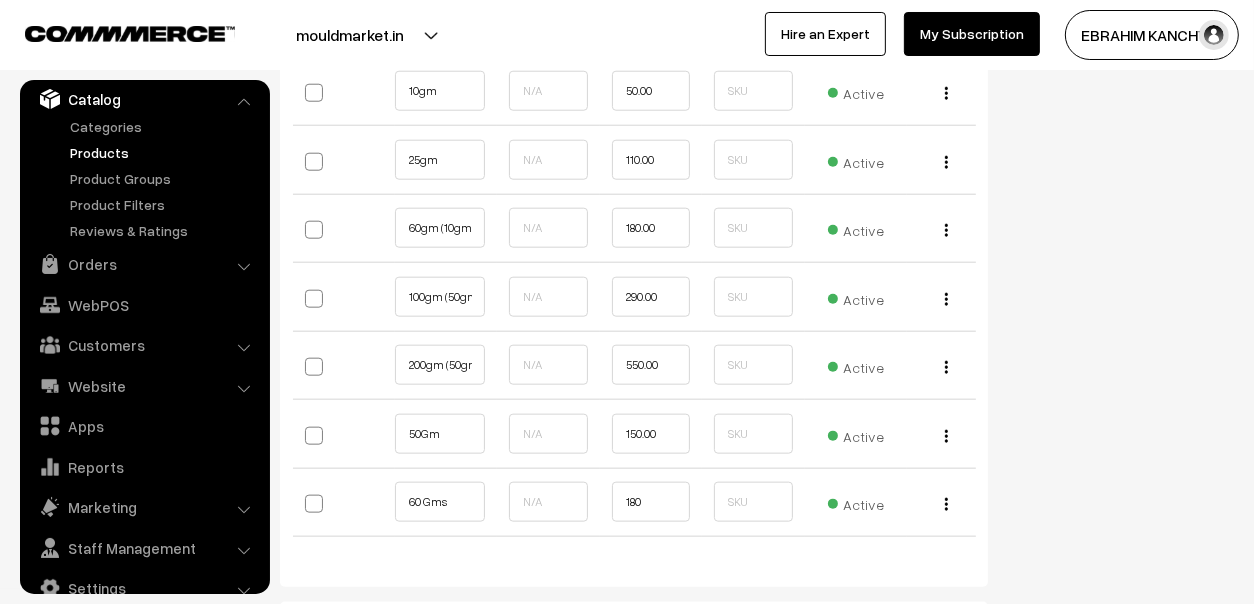 click on "Status
Active
Inactive
Active
Publish Date
Product Type
-- Select --
-- Select --
Filter Color
Hand Picked Related Products
0" at bounding box center (1126, -381) 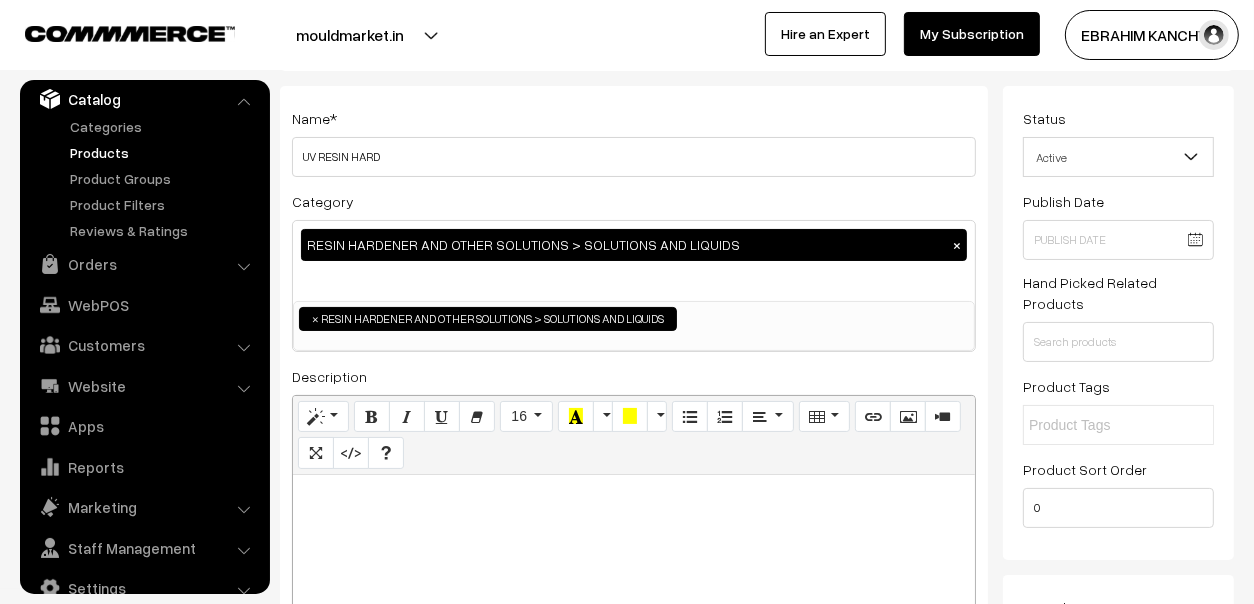 scroll, scrollTop: 0, scrollLeft: 0, axis: both 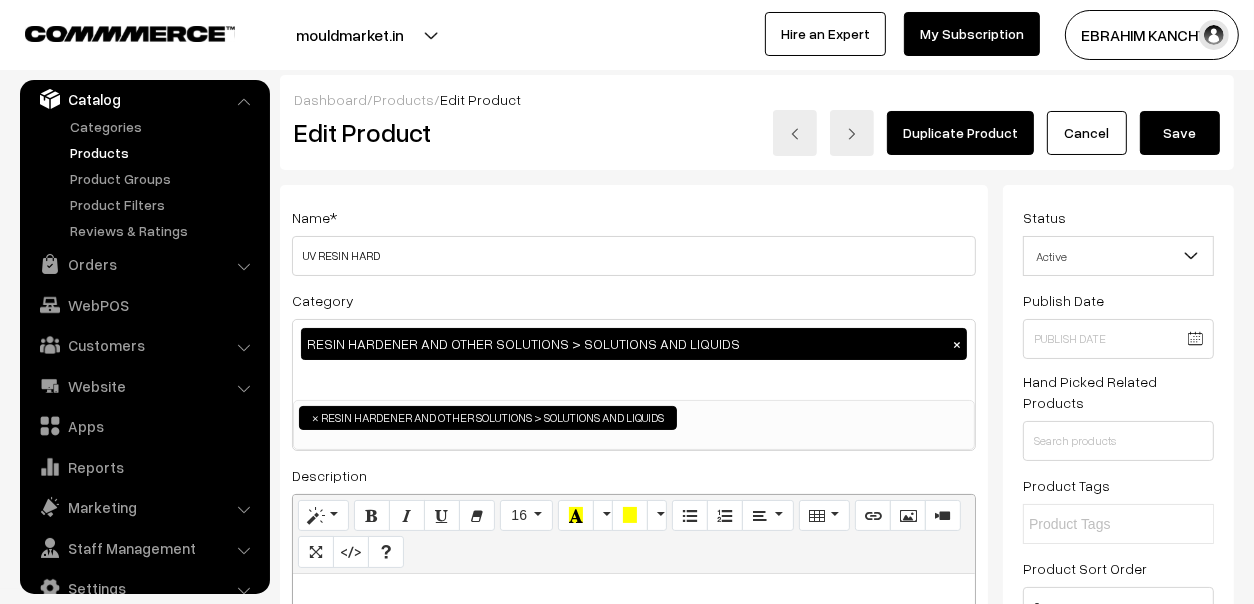 click on "Save" at bounding box center (1180, 133) 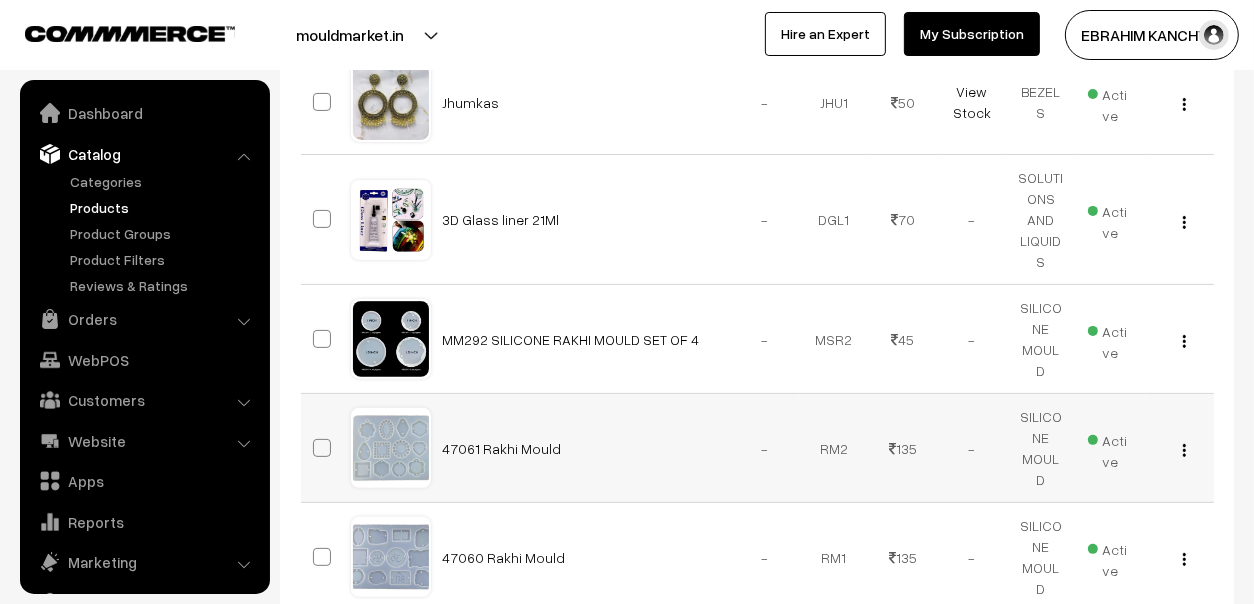 scroll, scrollTop: 399, scrollLeft: 0, axis: vertical 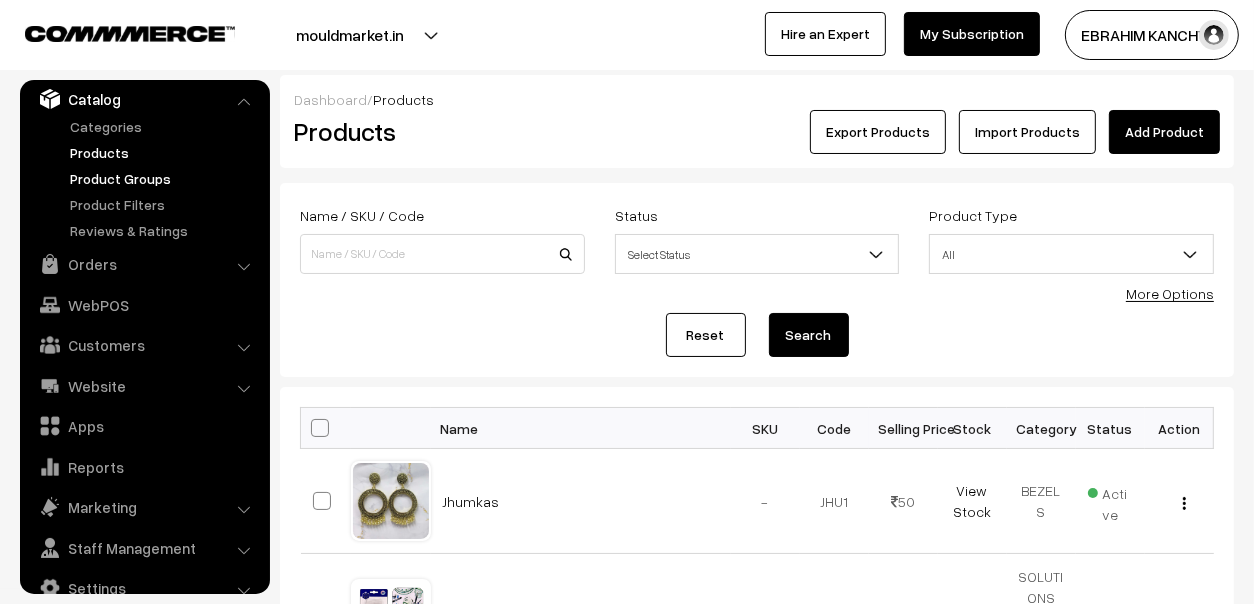 click on "Product Groups" at bounding box center [164, 178] 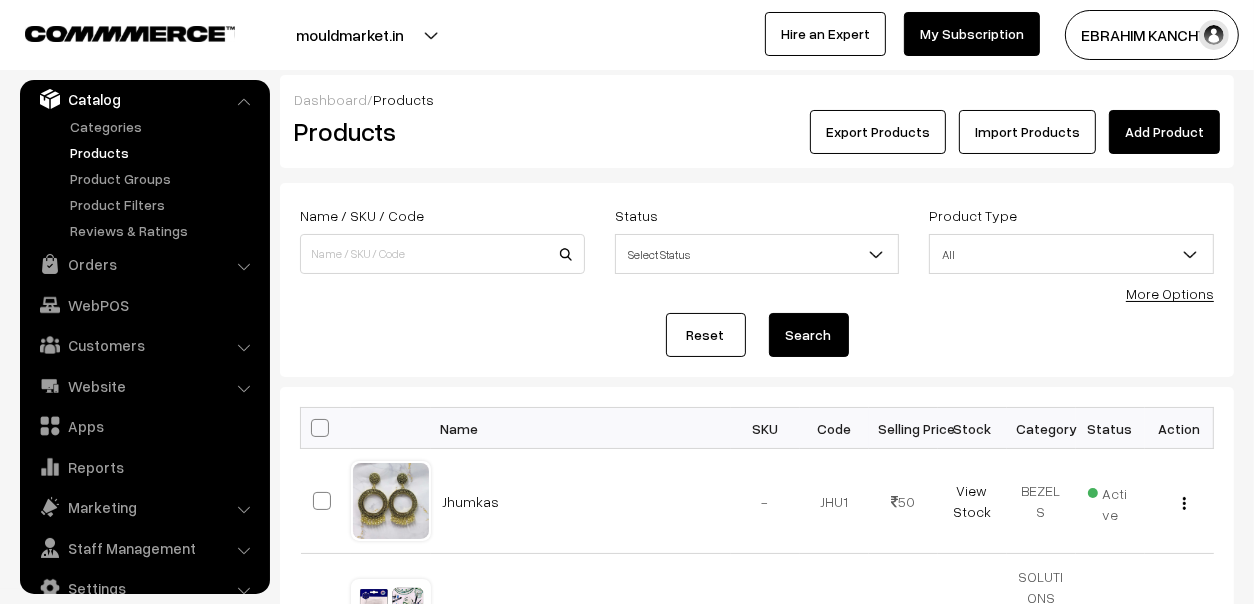 click on "Products" at bounding box center [164, 152] 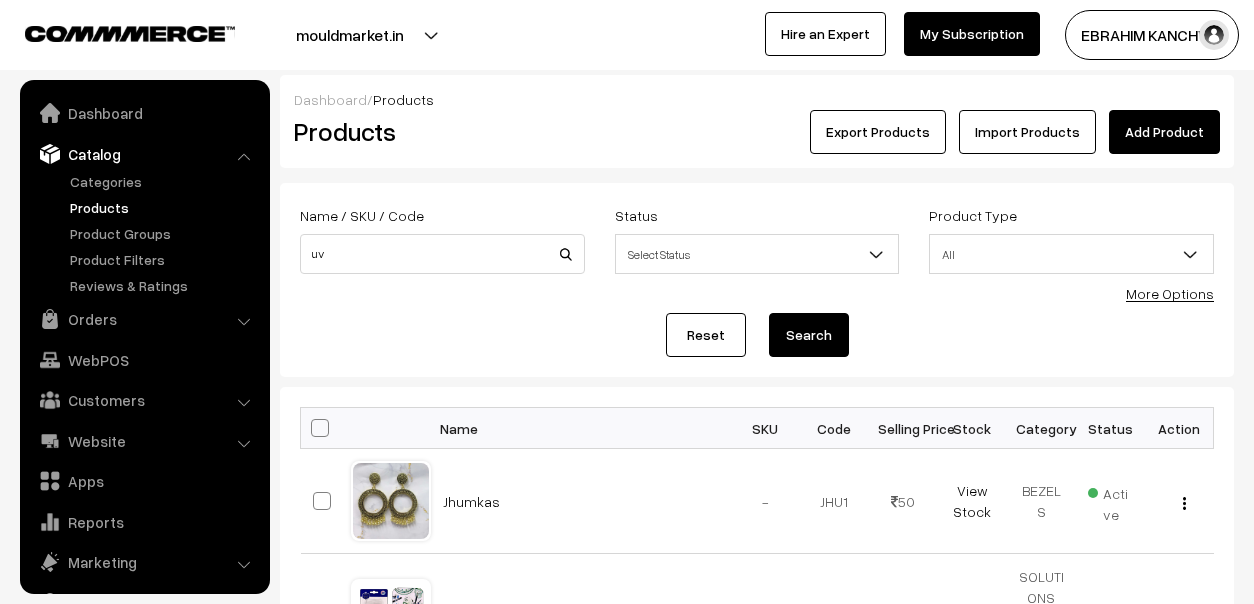 scroll, scrollTop: 0, scrollLeft: 0, axis: both 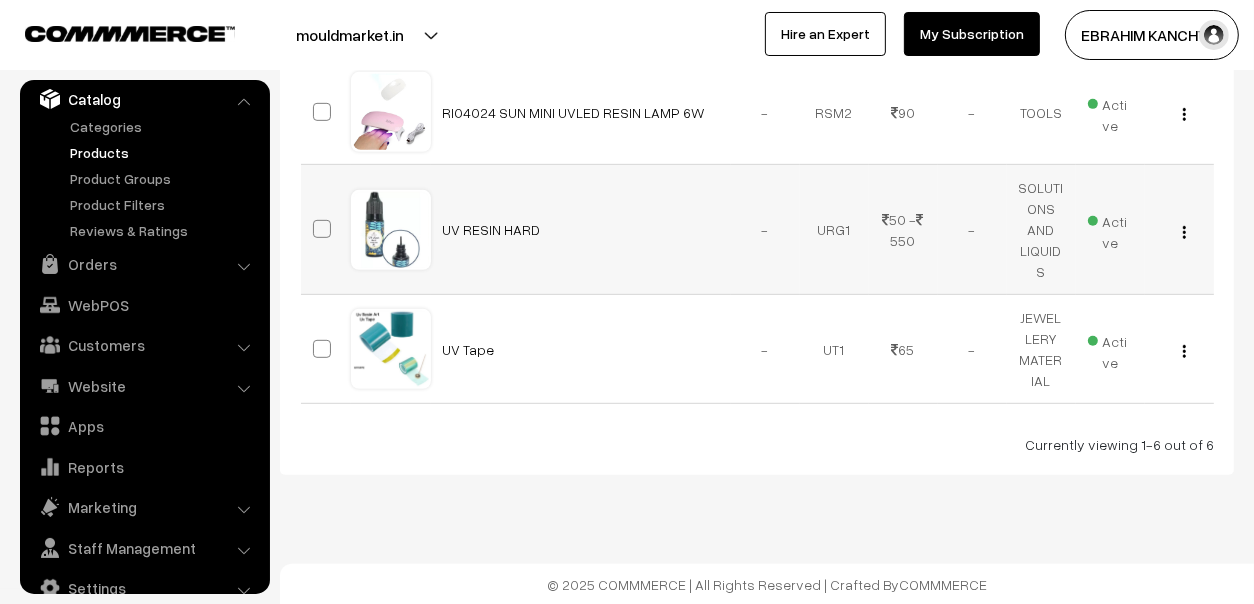 click on "UV RESIN HARD" at bounding box center [581, 230] 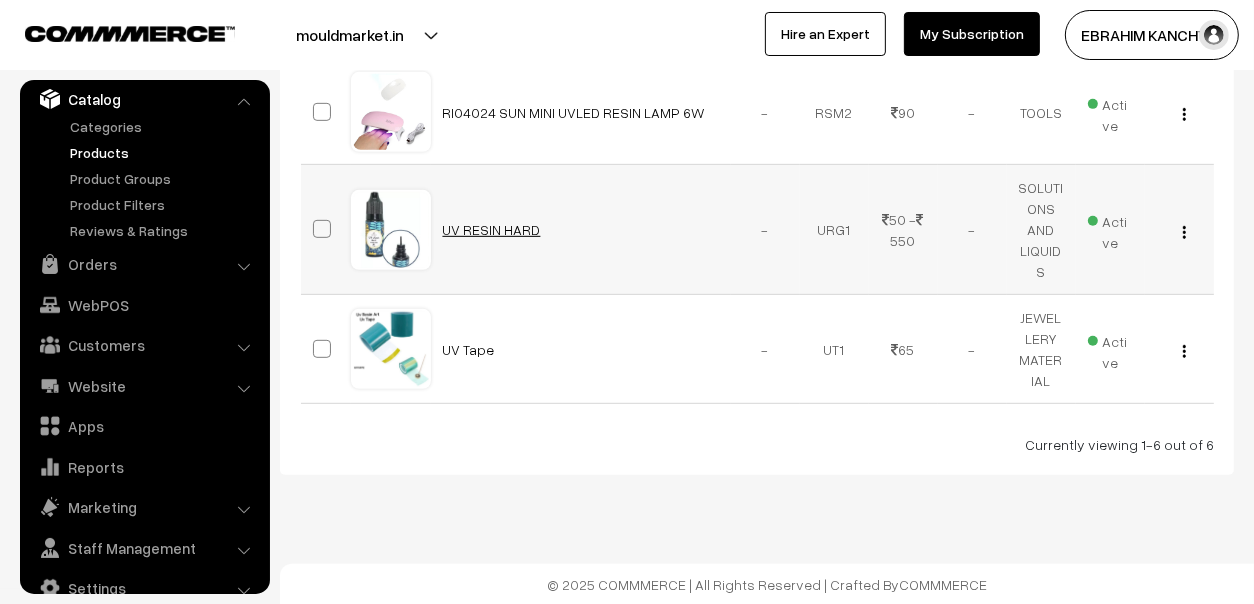 click on "UV RESIN HARD" at bounding box center [492, 229] 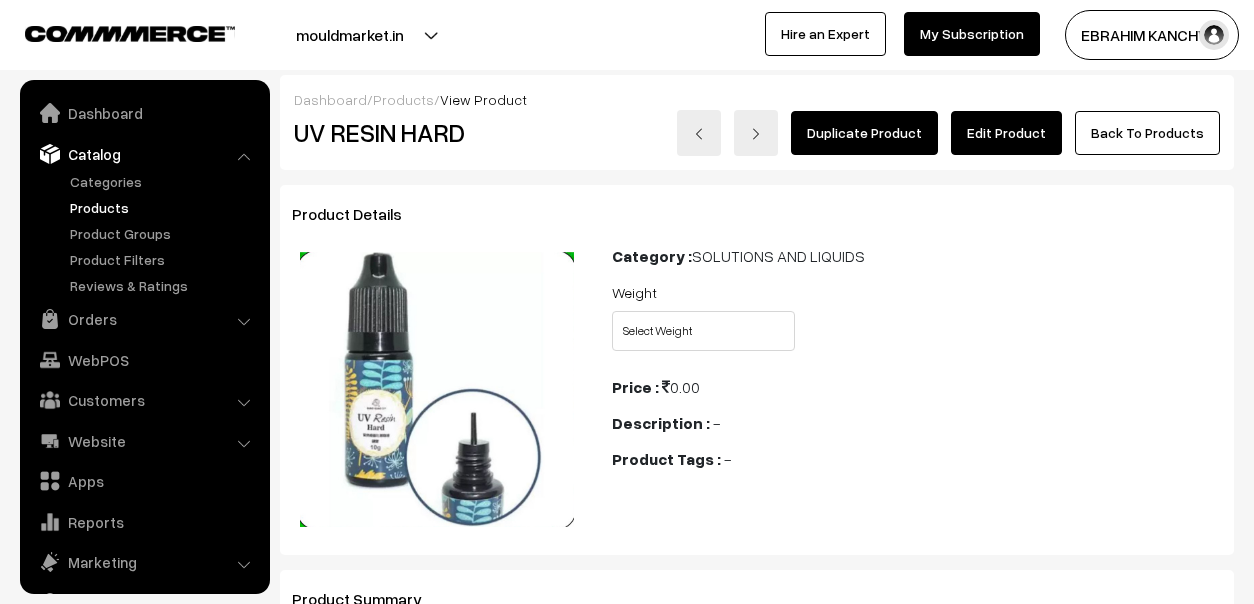 scroll, scrollTop: 347, scrollLeft: 0, axis: vertical 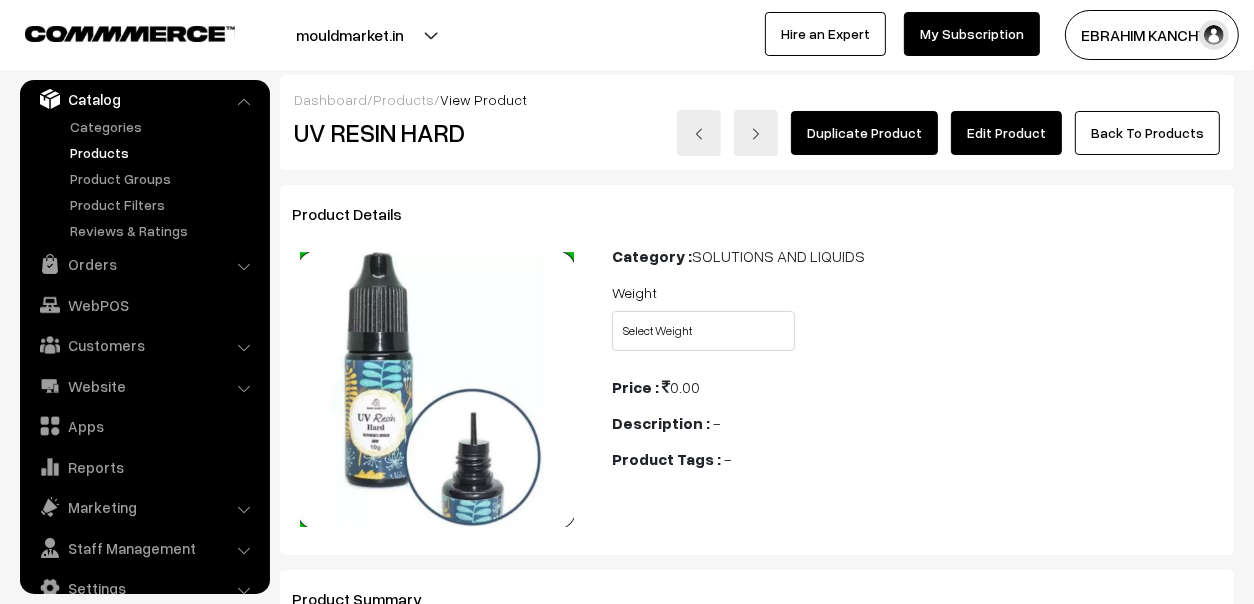click on "Edit Product" at bounding box center [1006, 133] 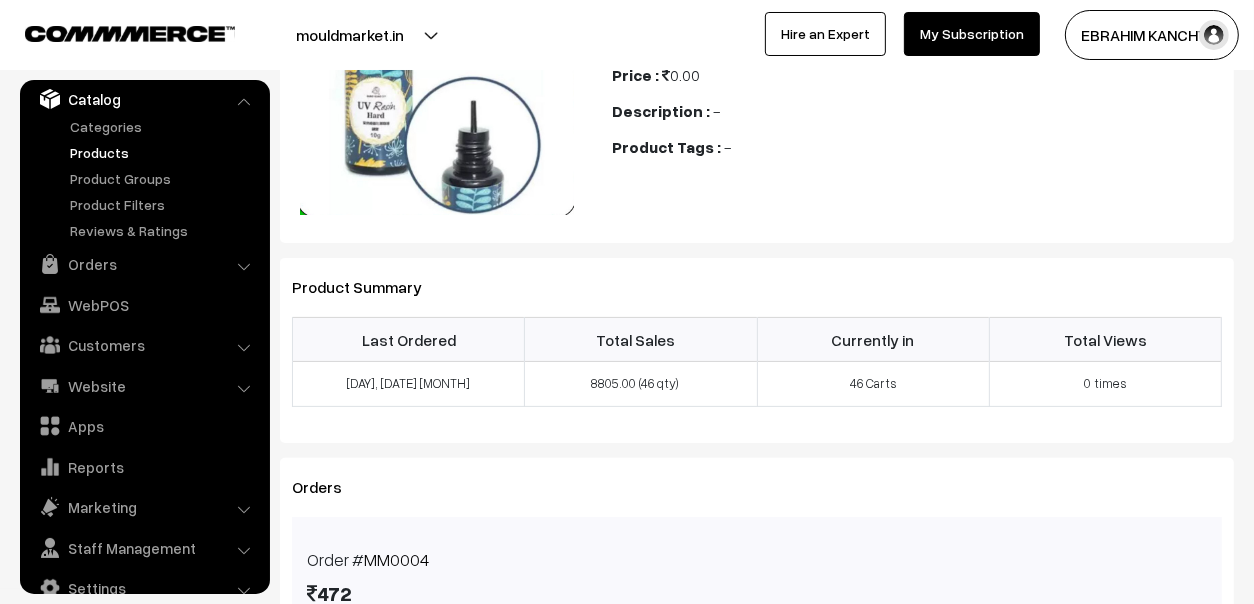 scroll, scrollTop: 399, scrollLeft: 0, axis: vertical 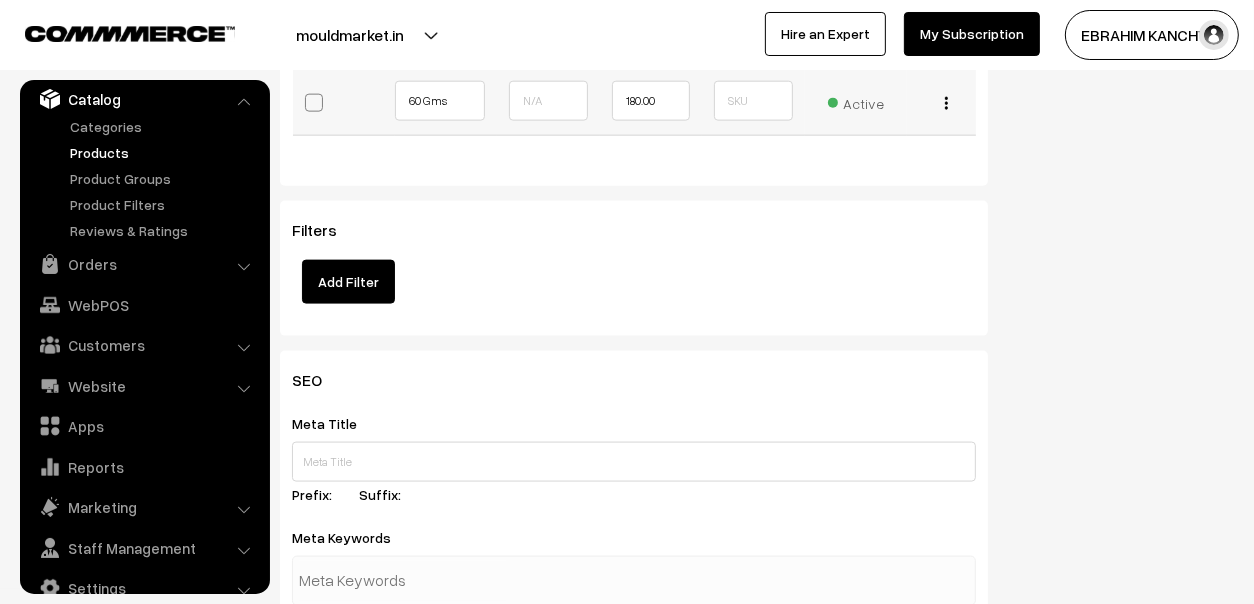 click on "Active" at bounding box center [856, 101] 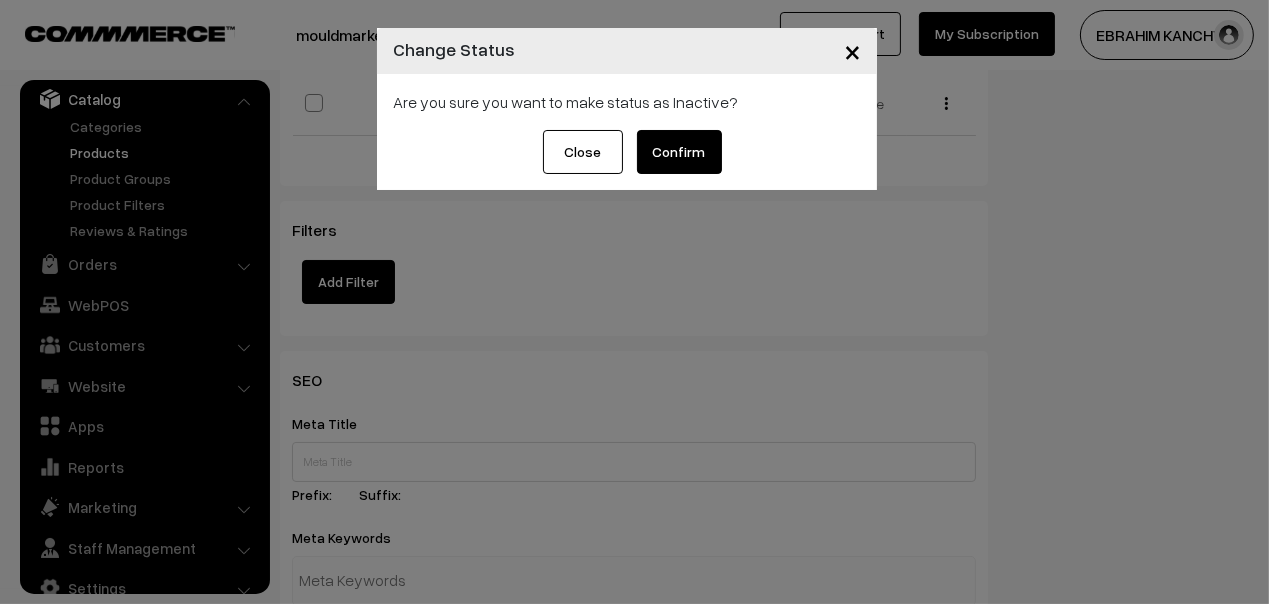 click on "Confirm" at bounding box center [679, 152] 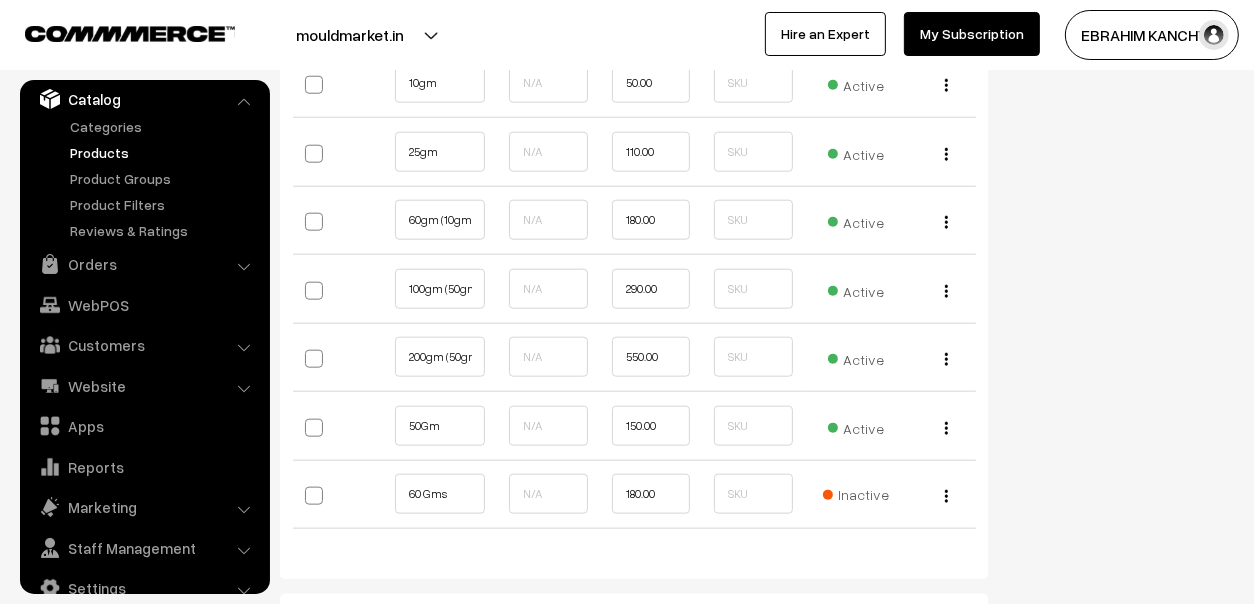 scroll, scrollTop: 1699, scrollLeft: 0, axis: vertical 